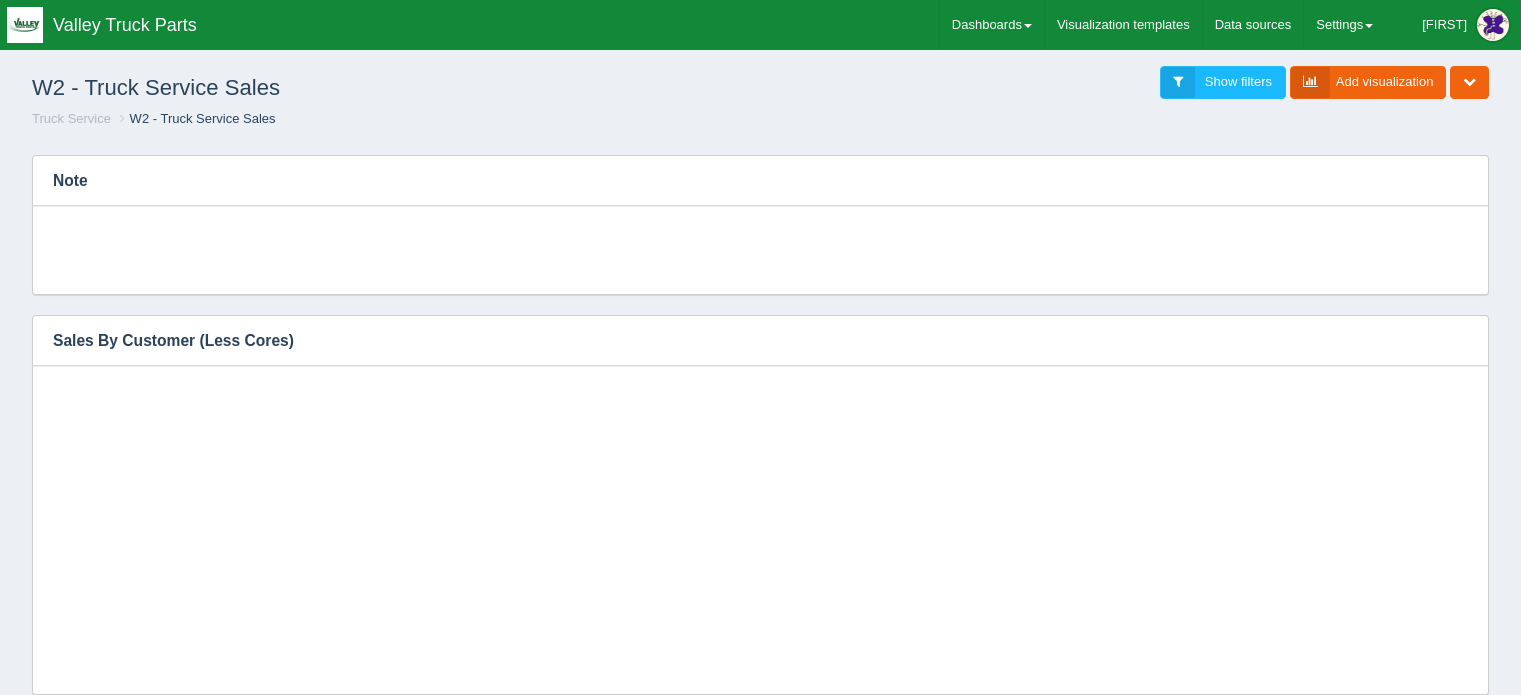 scroll, scrollTop: 1100, scrollLeft: 0, axis: vertical 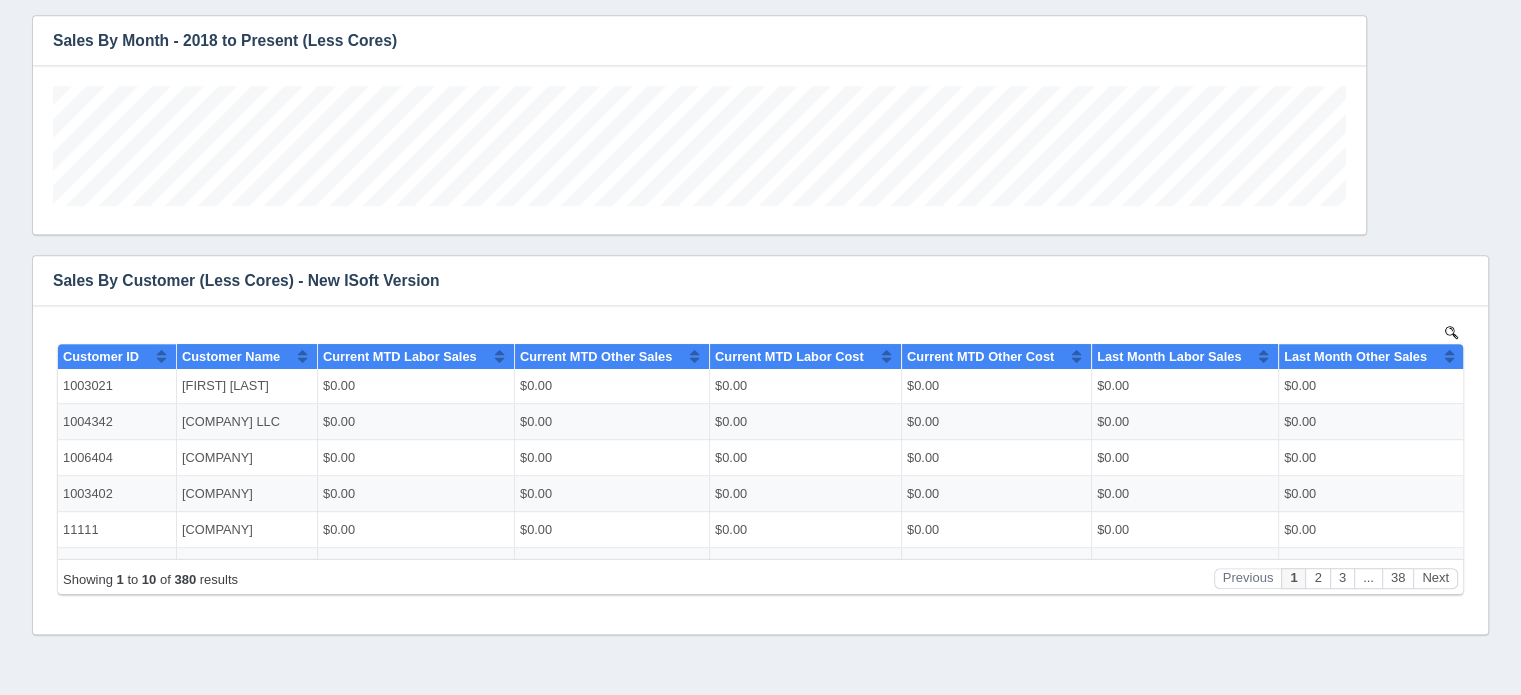 click on "Edit chart
Delete chart
Download CSV
View all results
Note
No data found.
Edit chart" at bounding box center (760, -155) 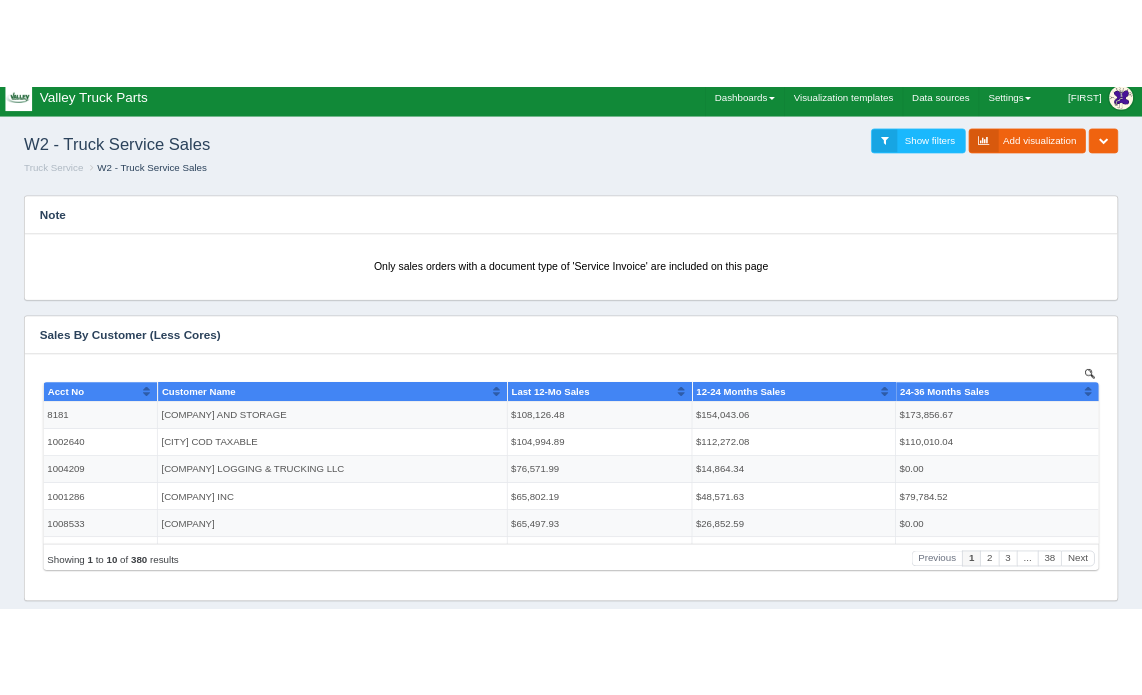 scroll, scrollTop: 0, scrollLeft: 0, axis: both 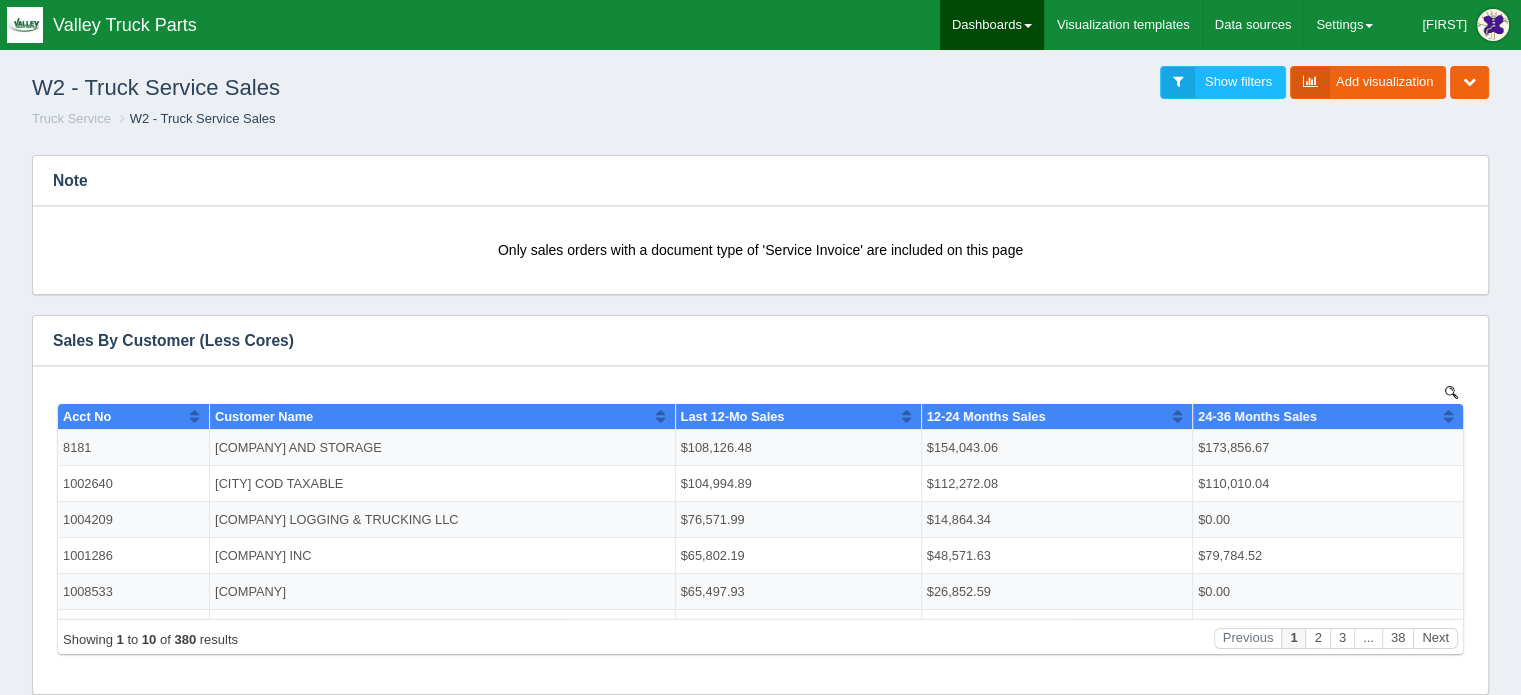 click on "Dashboards" at bounding box center (992, 25) 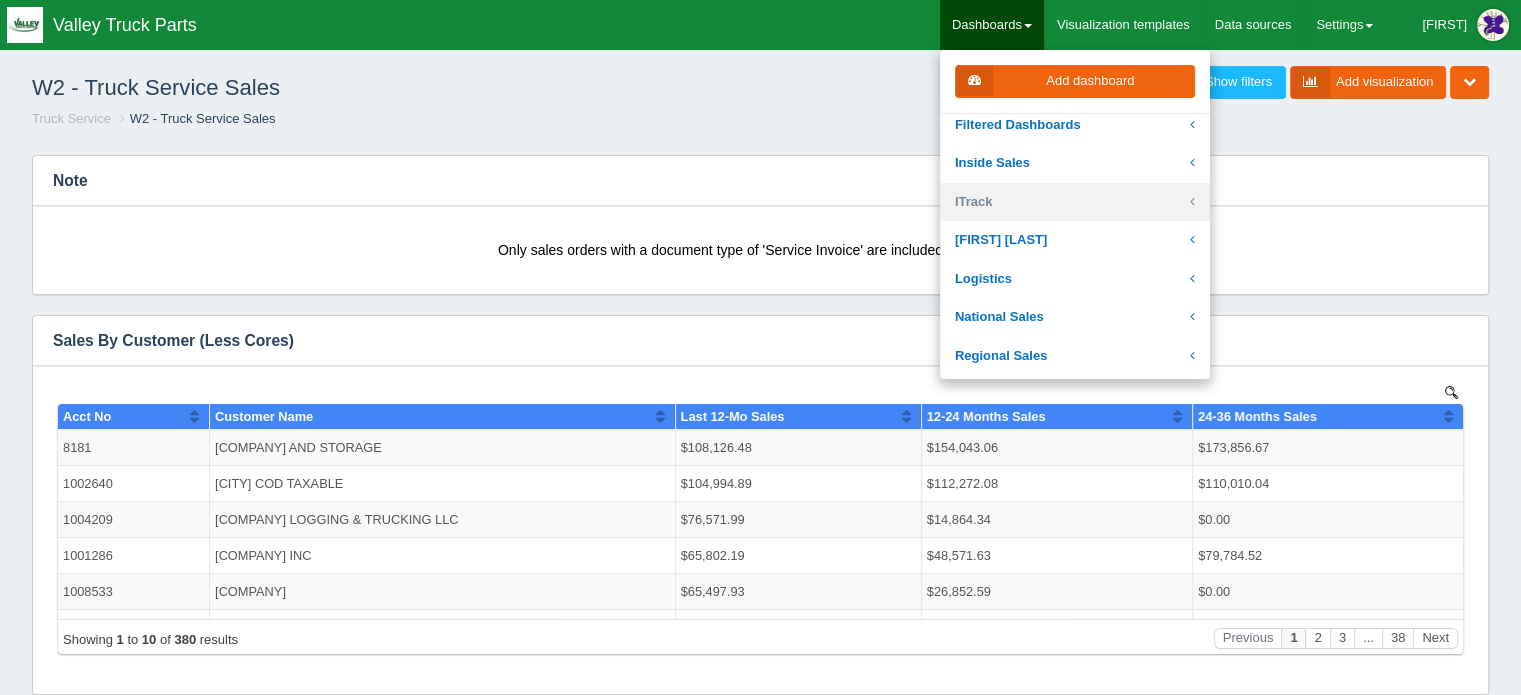 scroll, scrollTop: 300, scrollLeft: 0, axis: vertical 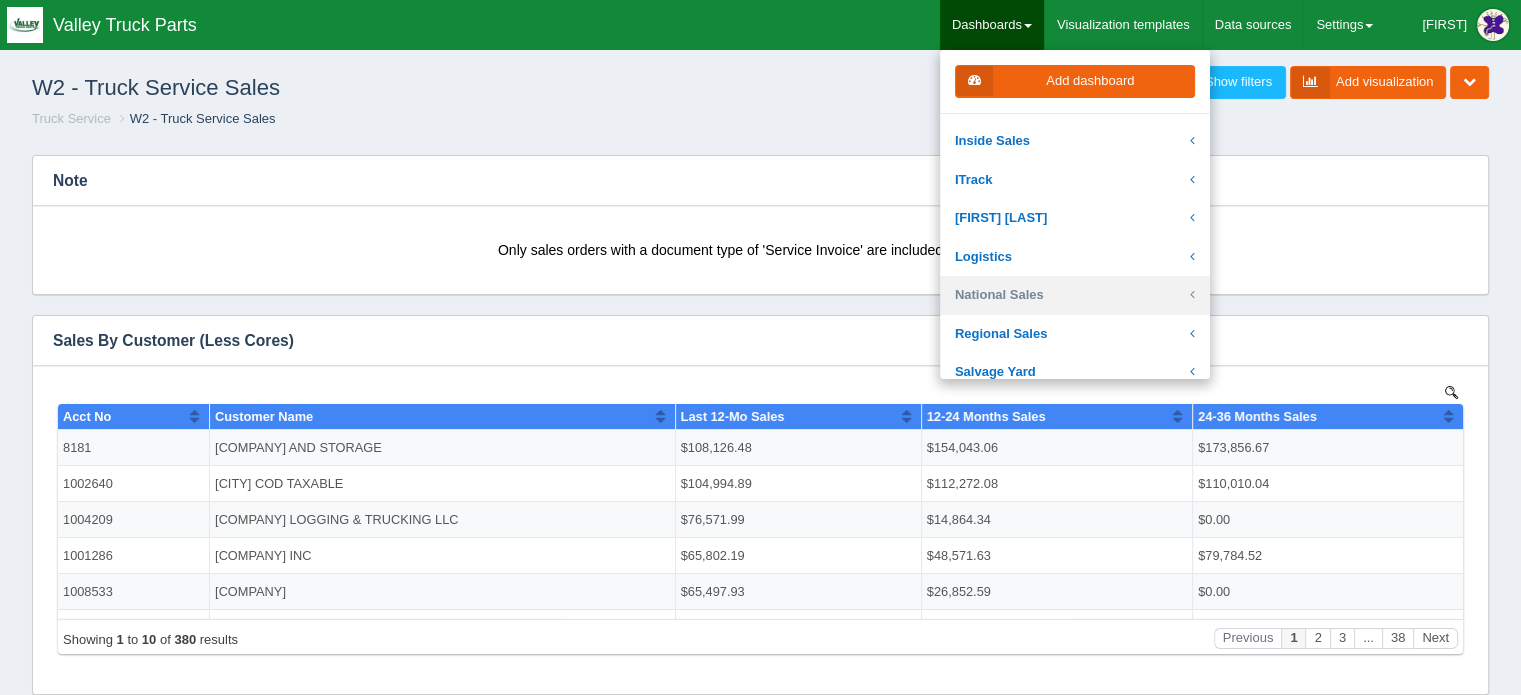 click on "National Sales" at bounding box center [1075, 295] 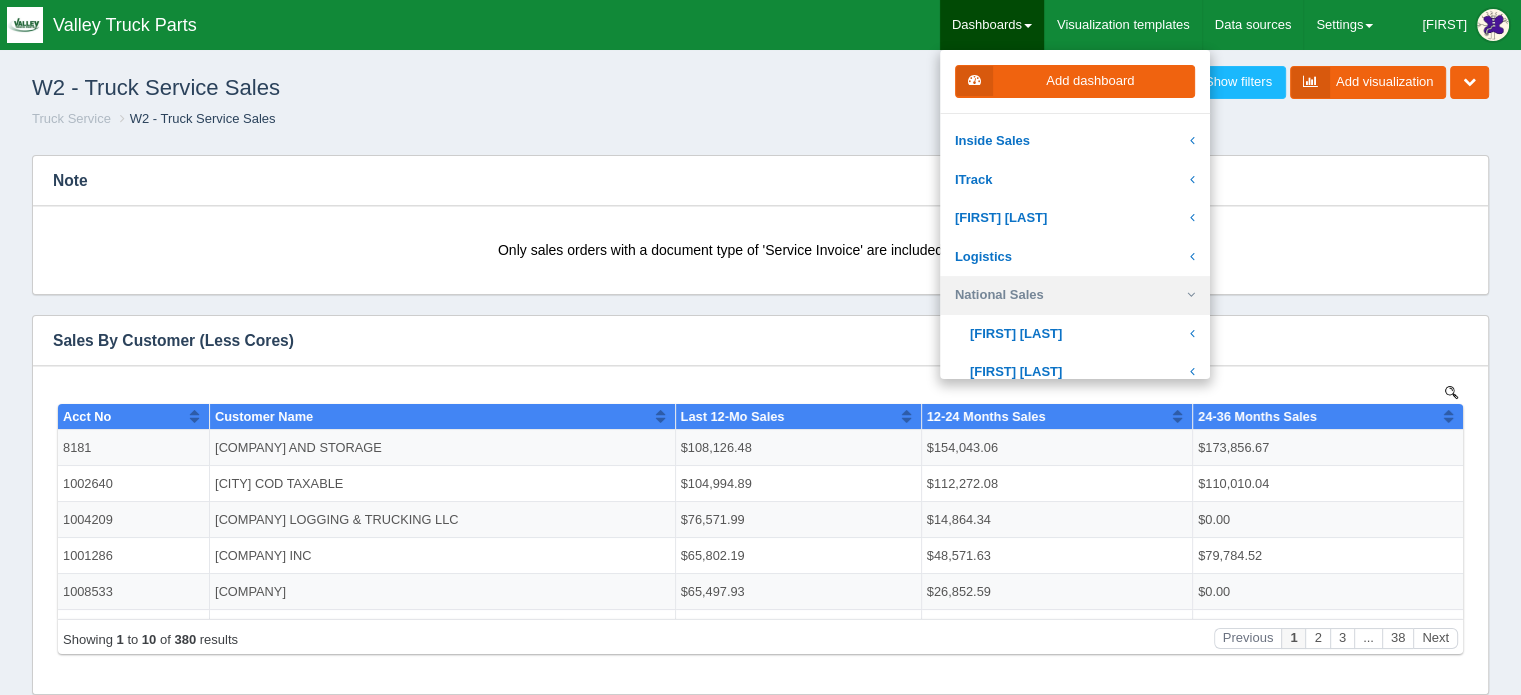 scroll, scrollTop: 400, scrollLeft: 0, axis: vertical 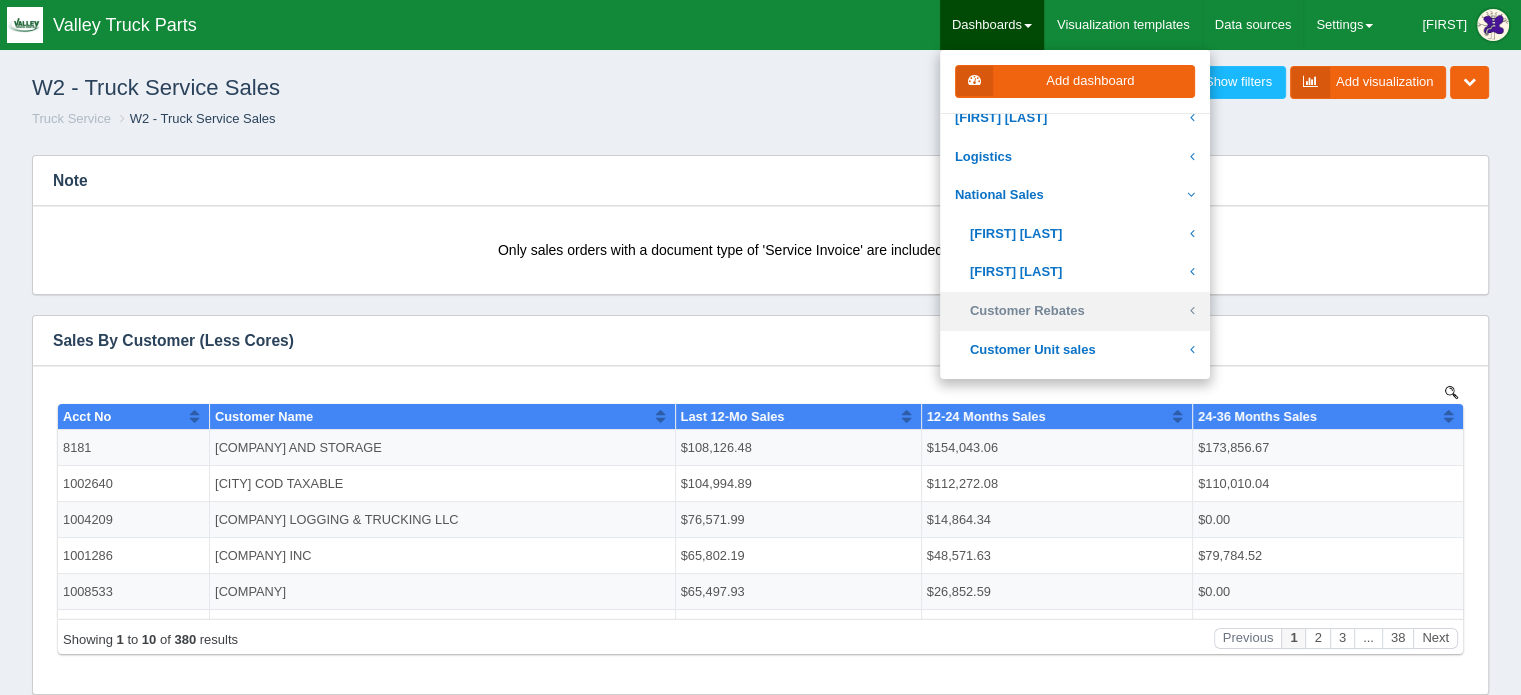 click on "Customer Rebates" at bounding box center (1075, 311) 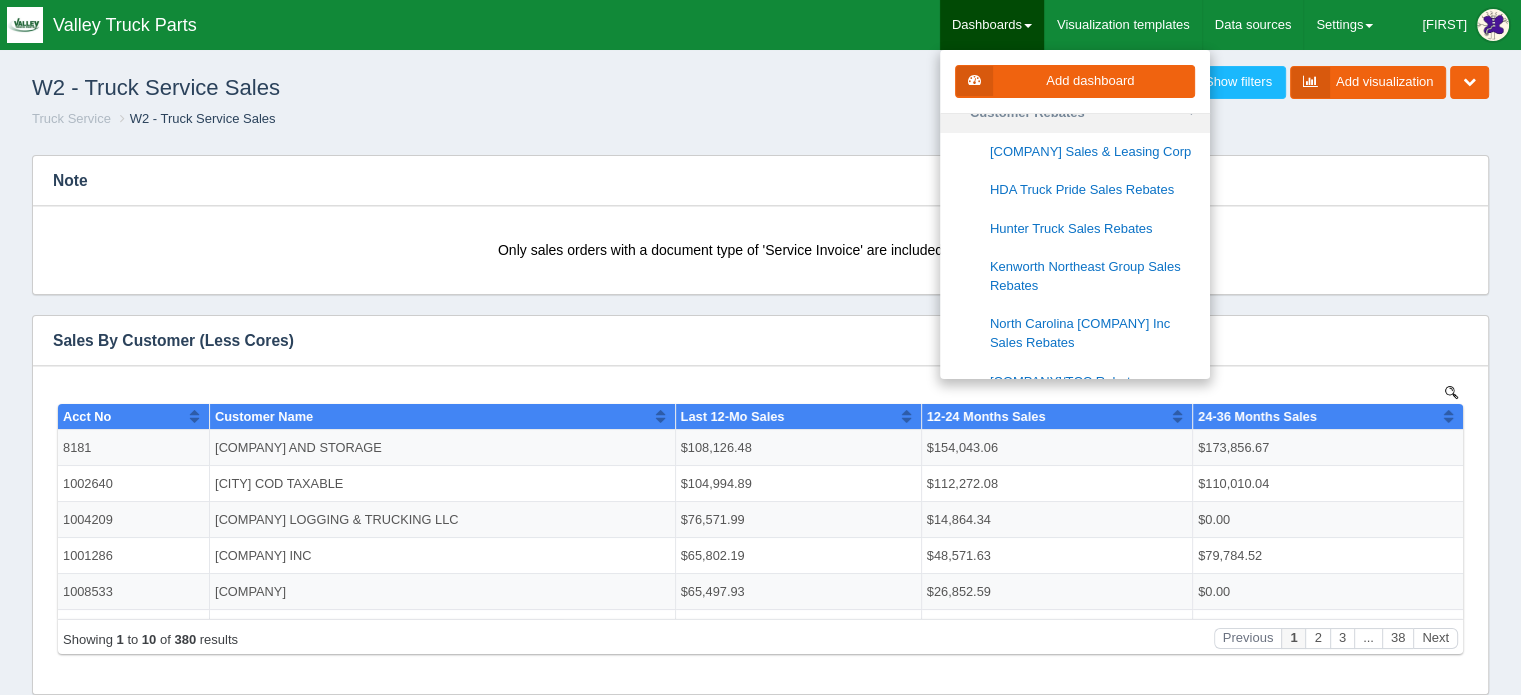 scroll, scrollTop: 600, scrollLeft: 0, axis: vertical 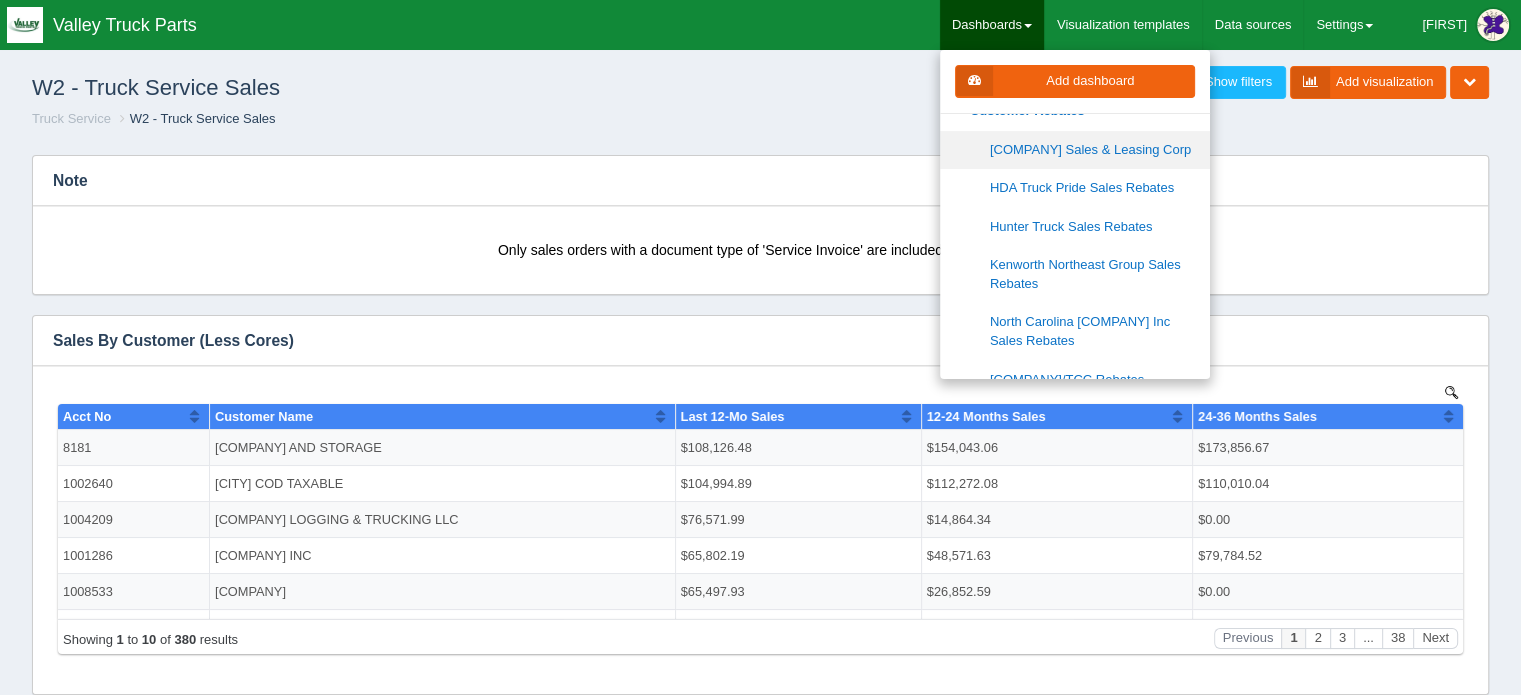 click on "[COMPANY]" at bounding box center (1075, 150) 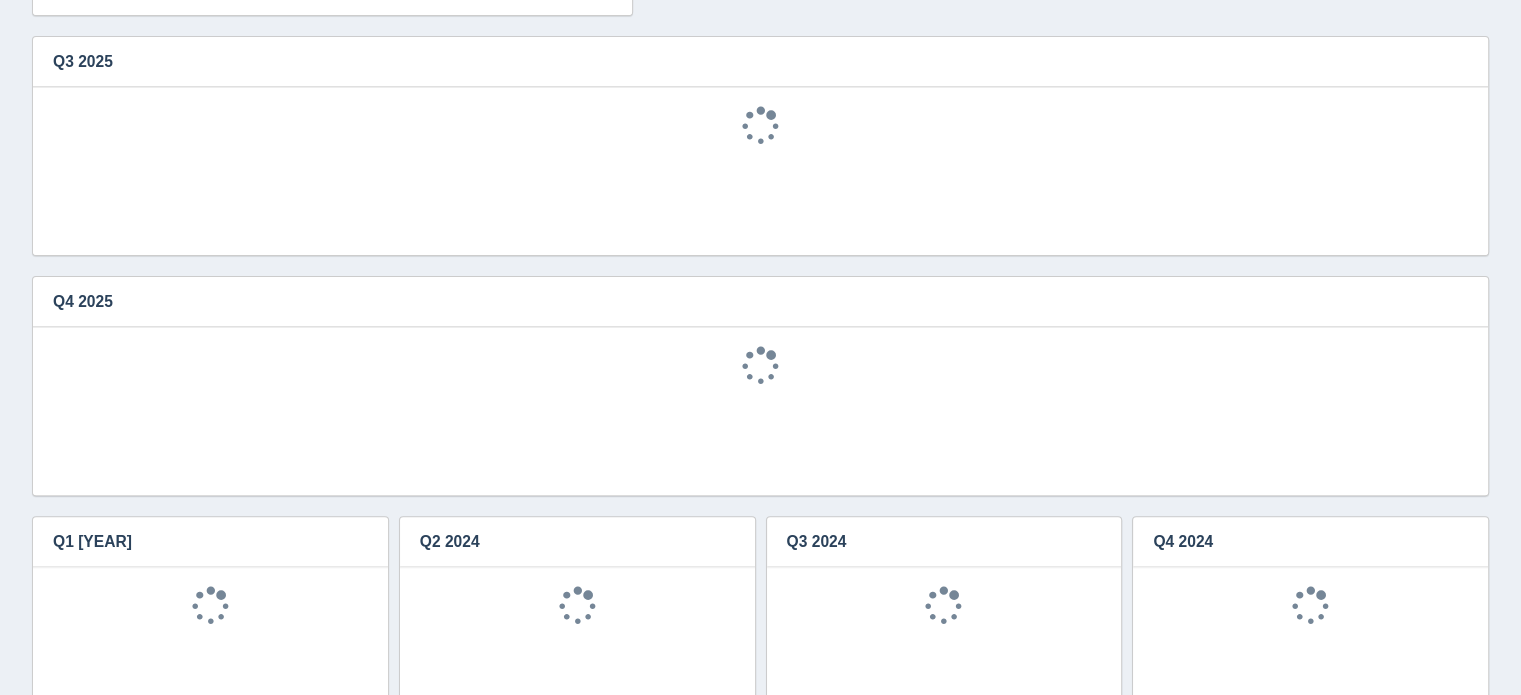 scroll, scrollTop: 600, scrollLeft: 0, axis: vertical 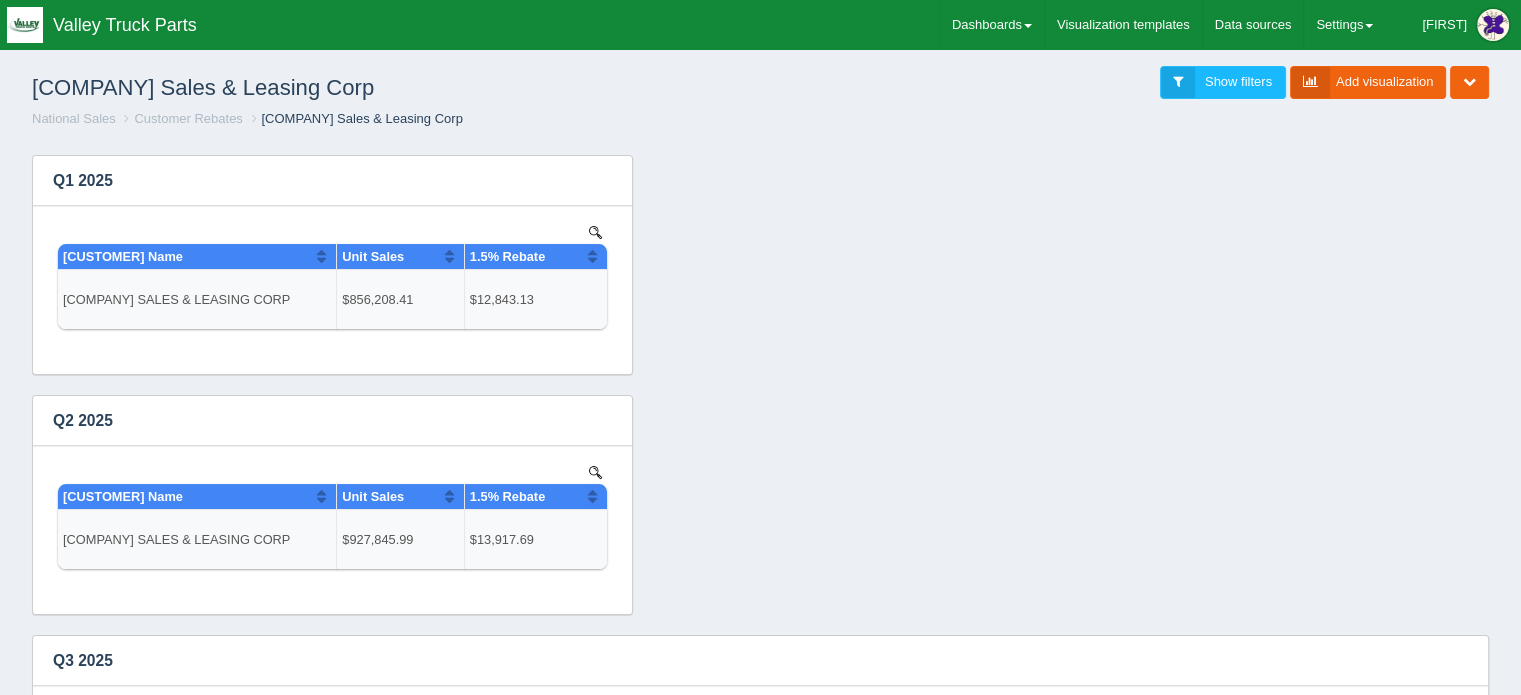 click on "Edit chart
Delete chart
Download CSV
View all results
Q1 2022
No data found.
Edit chart" at bounding box center (760, 985) 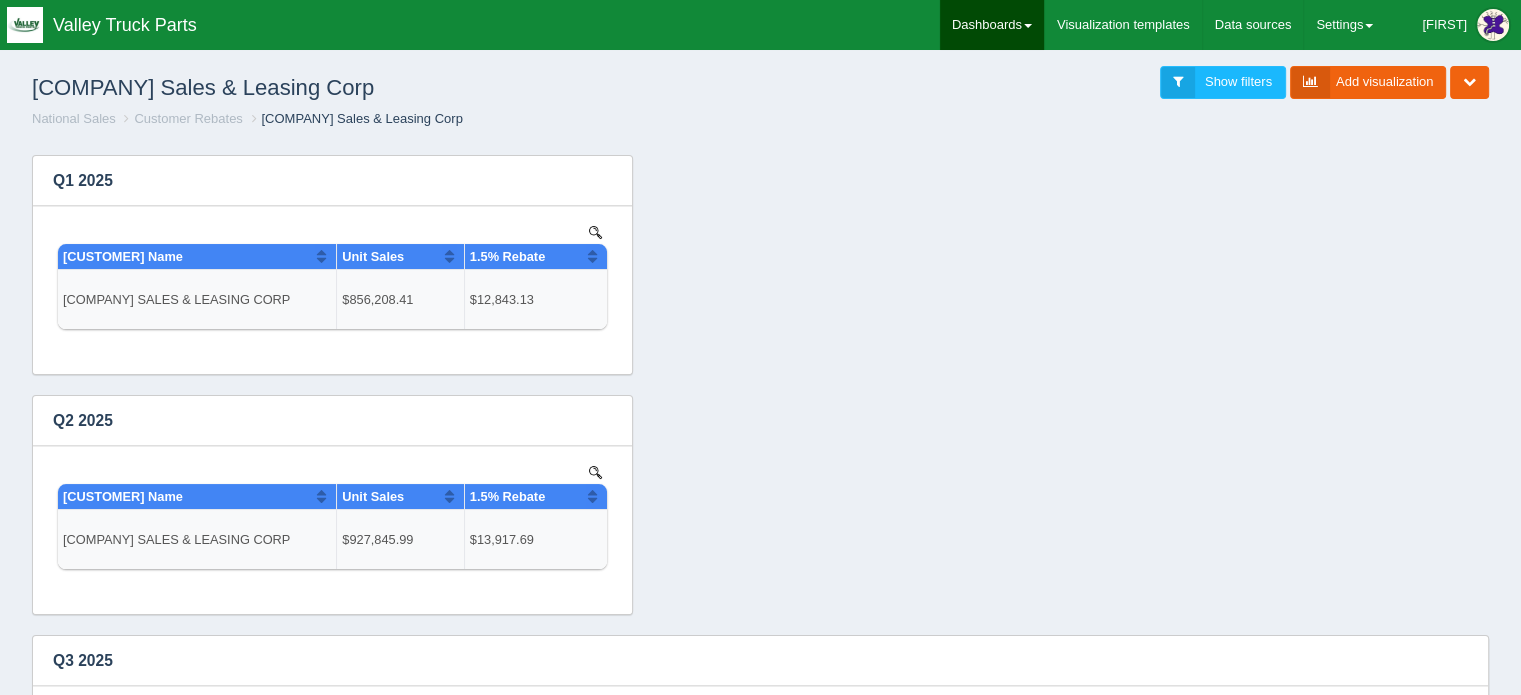 click on "Dashboards" at bounding box center (992, 25) 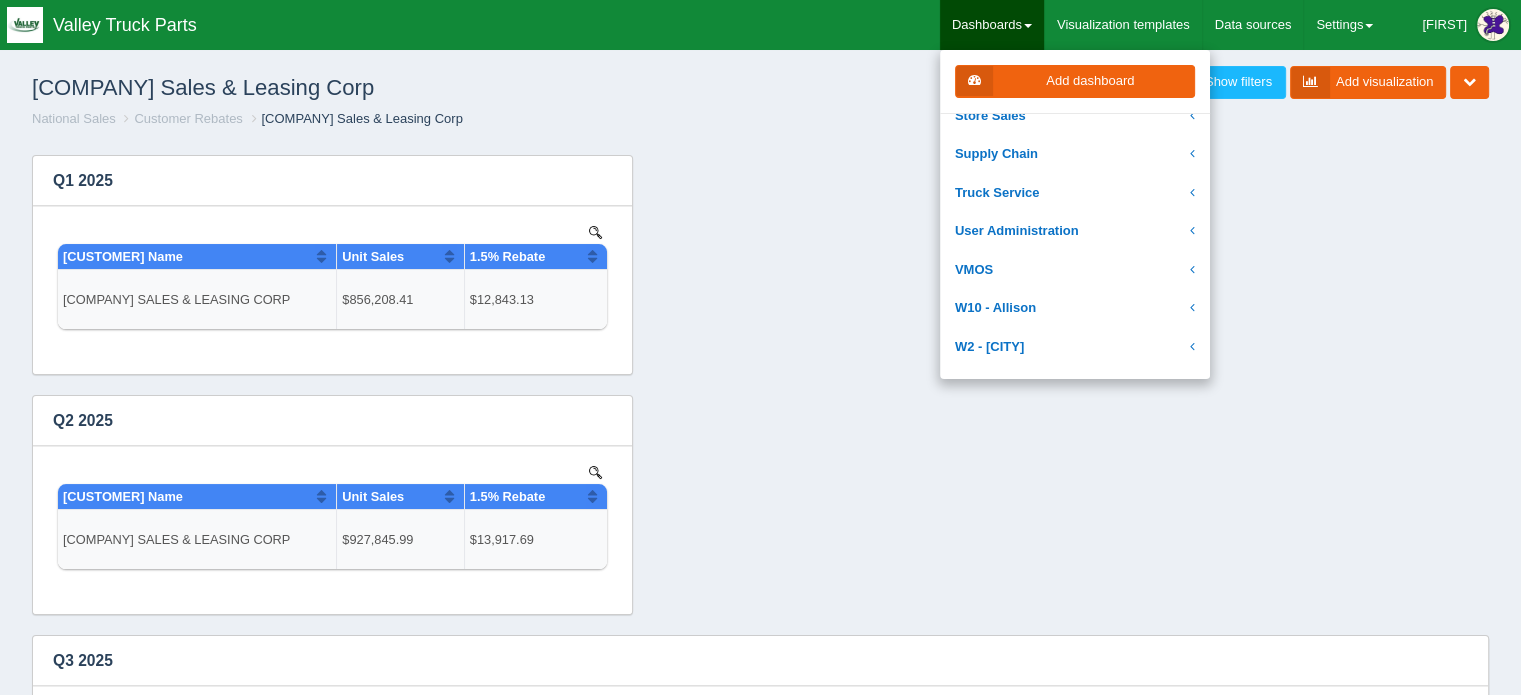 scroll, scrollTop: 600, scrollLeft: 0, axis: vertical 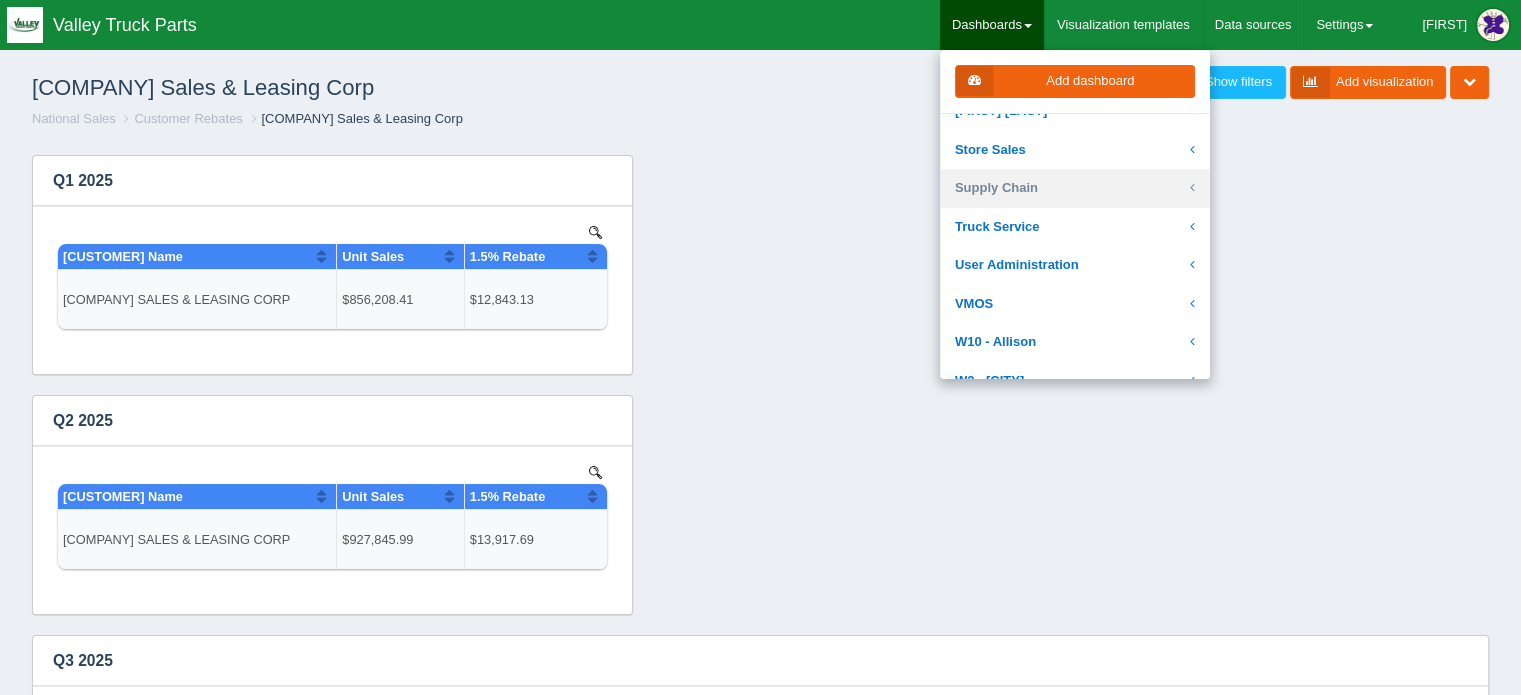 click on "Supply Chain" at bounding box center [1075, 188] 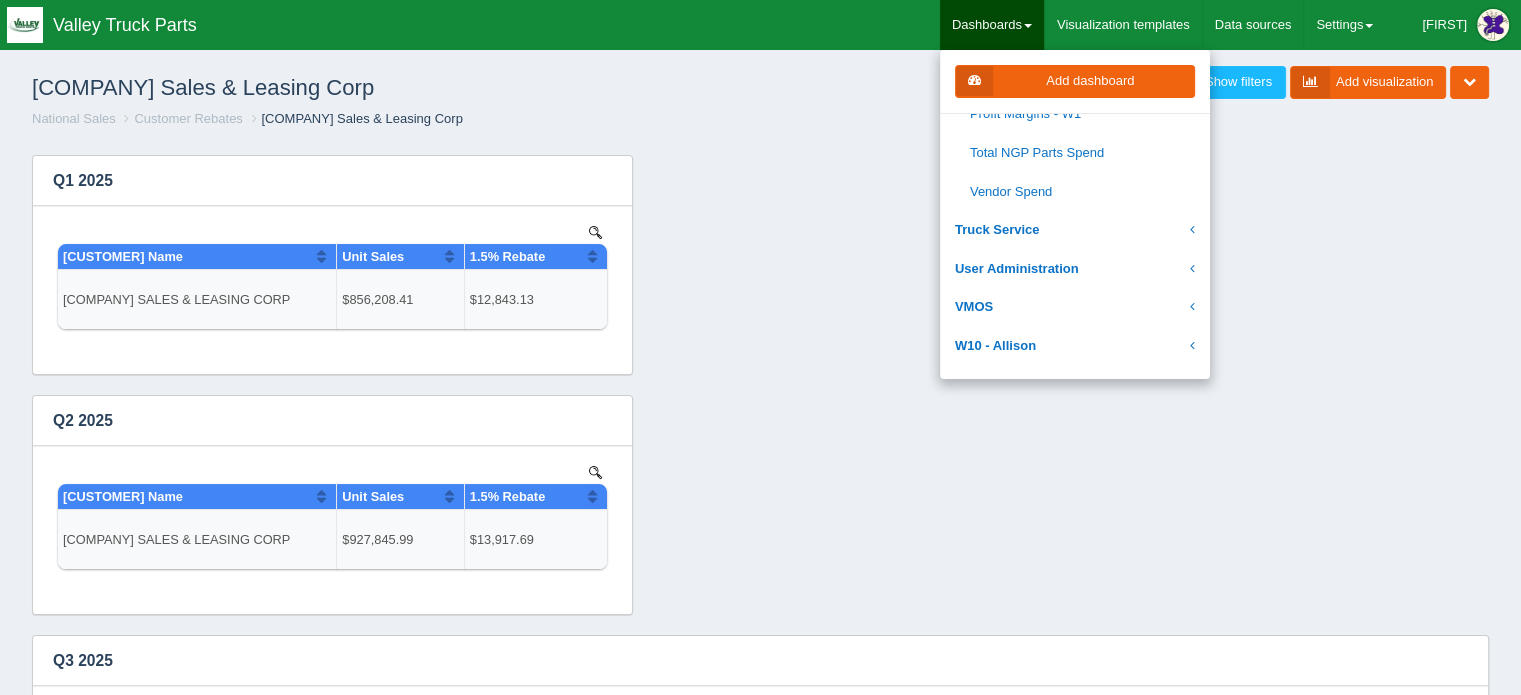 scroll, scrollTop: 1100, scrollLeft: 0, axis: vertical 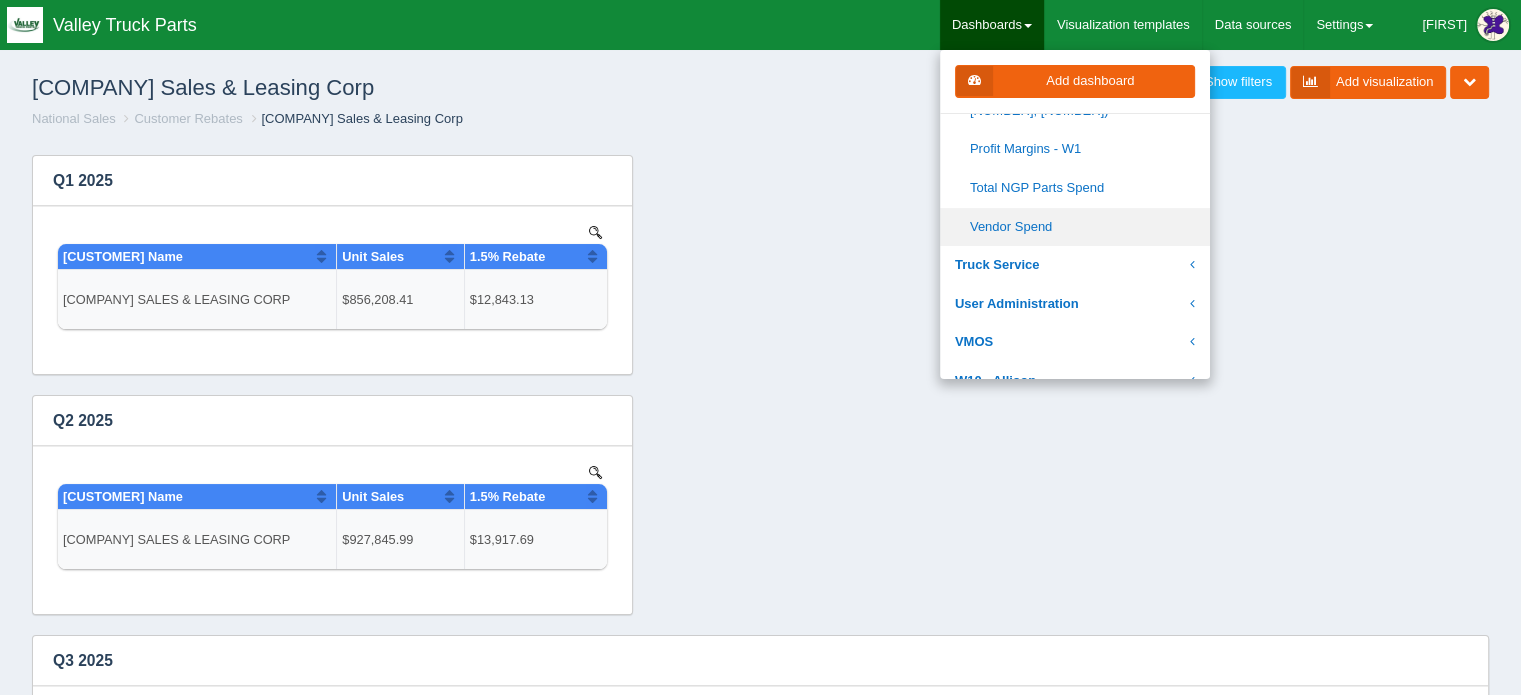 click on "Vendor Spend" at bounding box center (1075, 227) 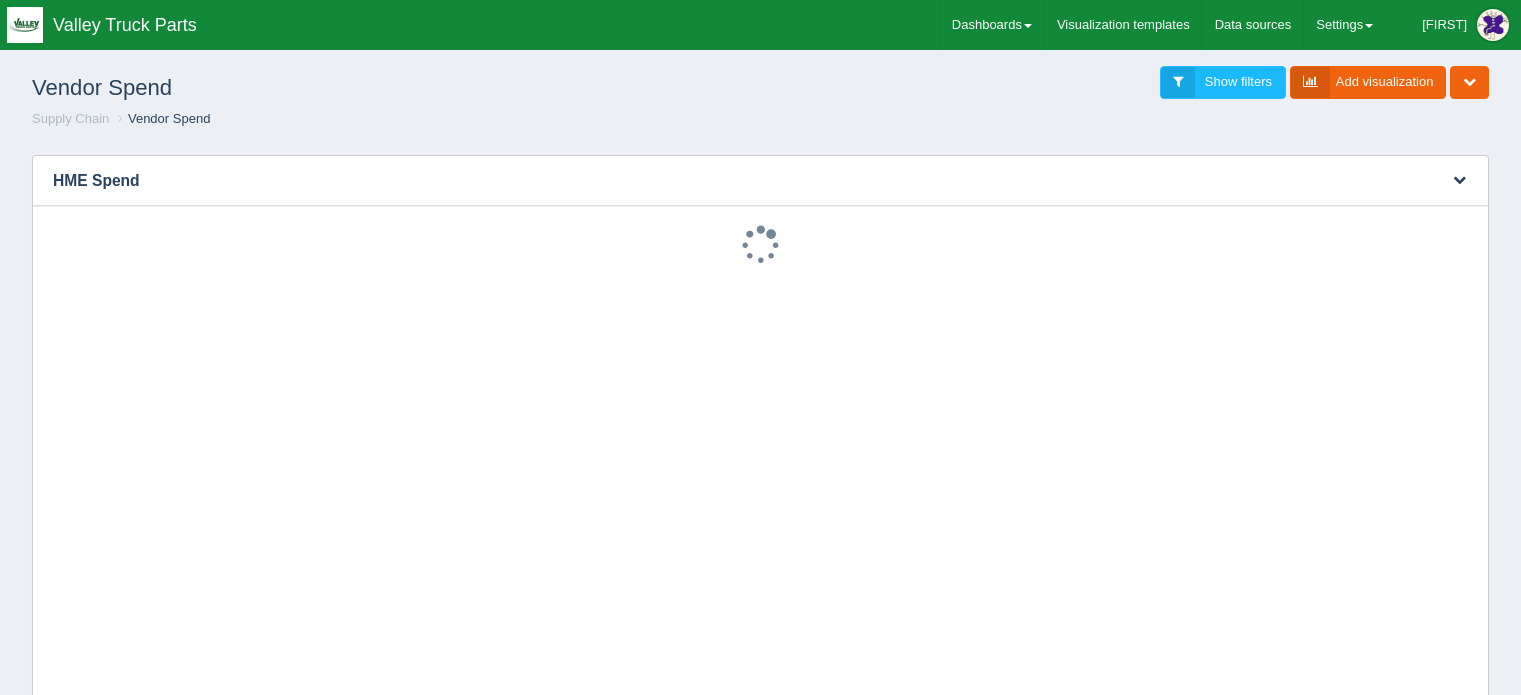 scroll, scrollTop: 0, scrollLeft: 0, axis: both 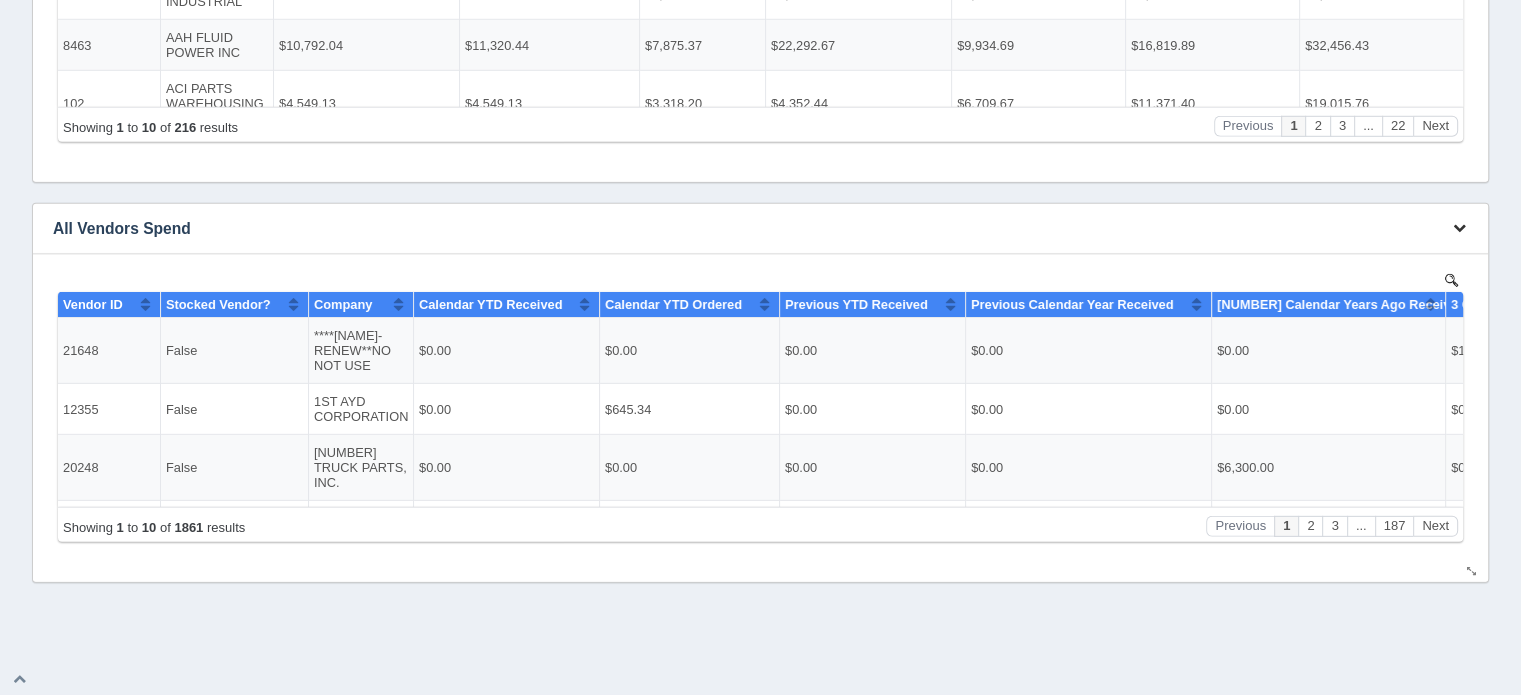 click at bounding box center (1459, 227) 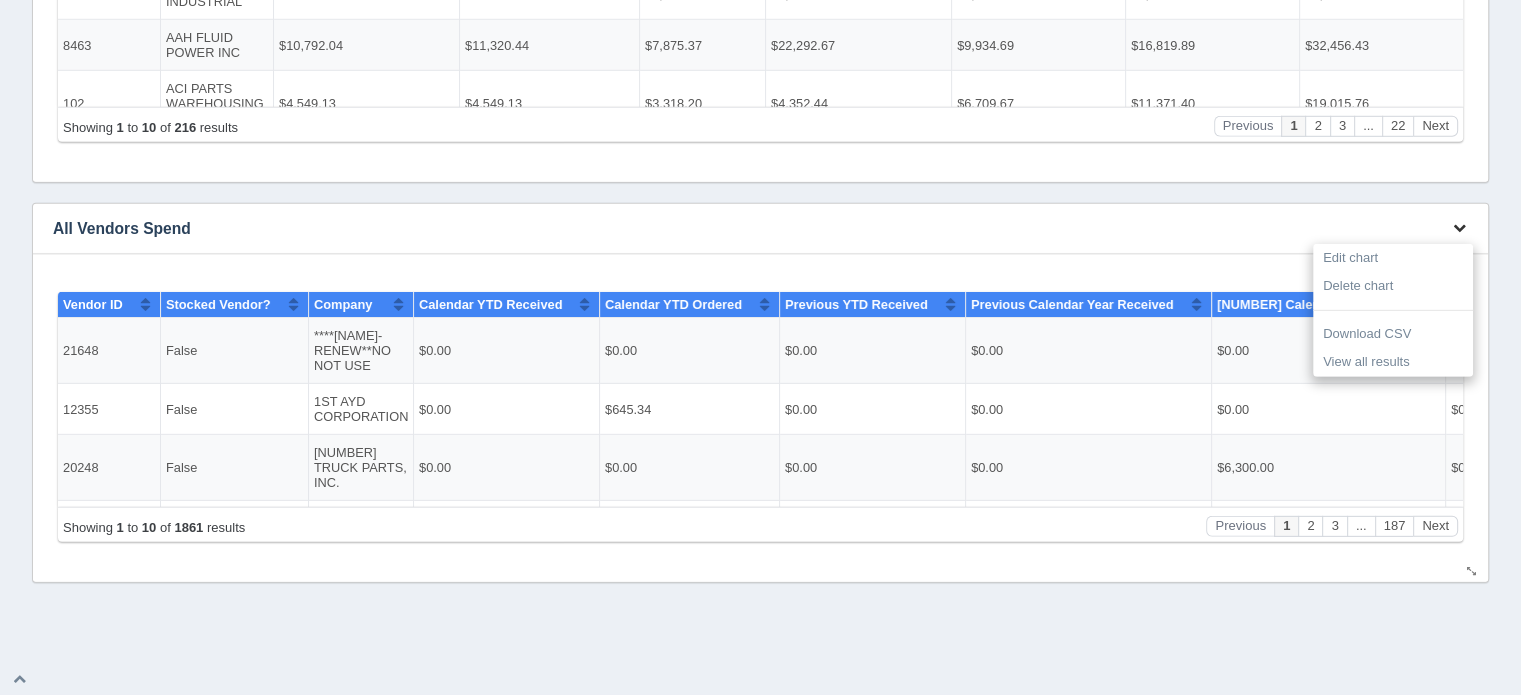 type 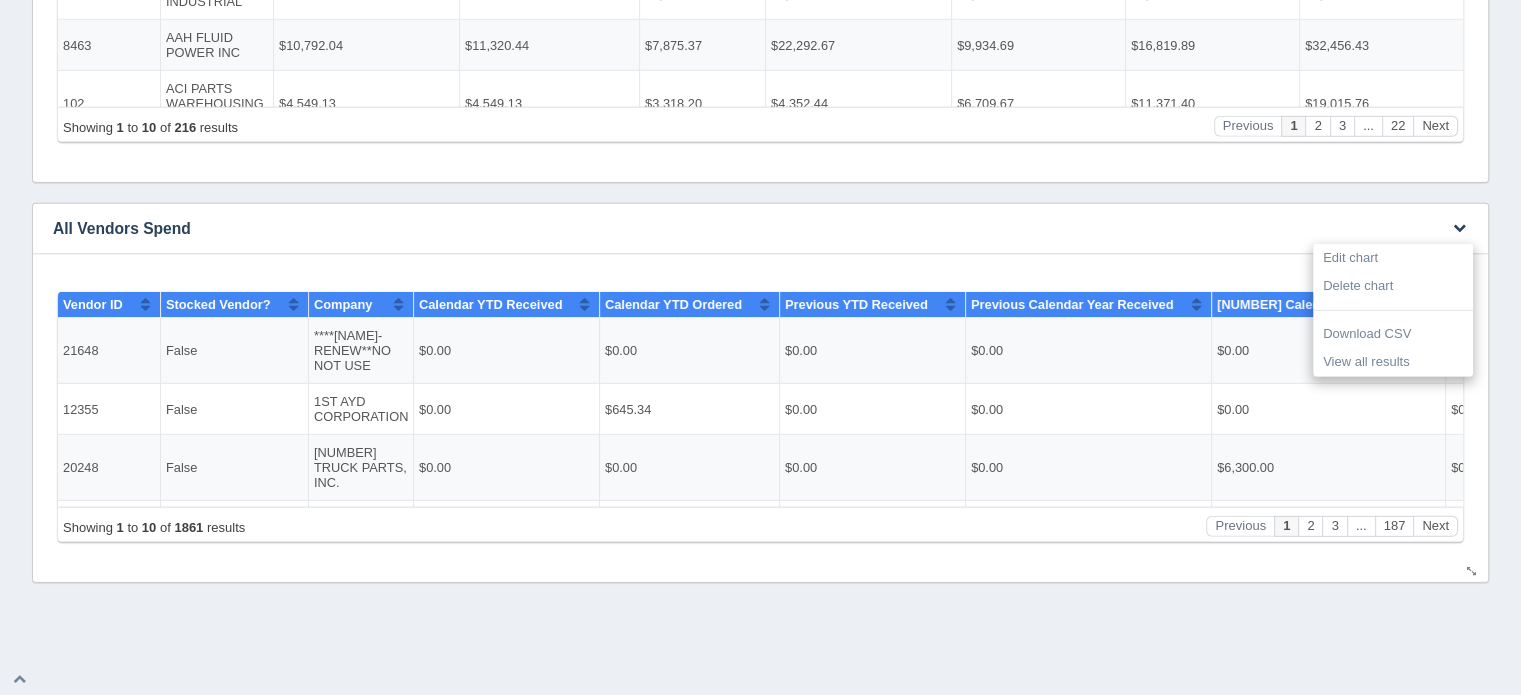 click on "No data found." at bounding box center [760, 418] 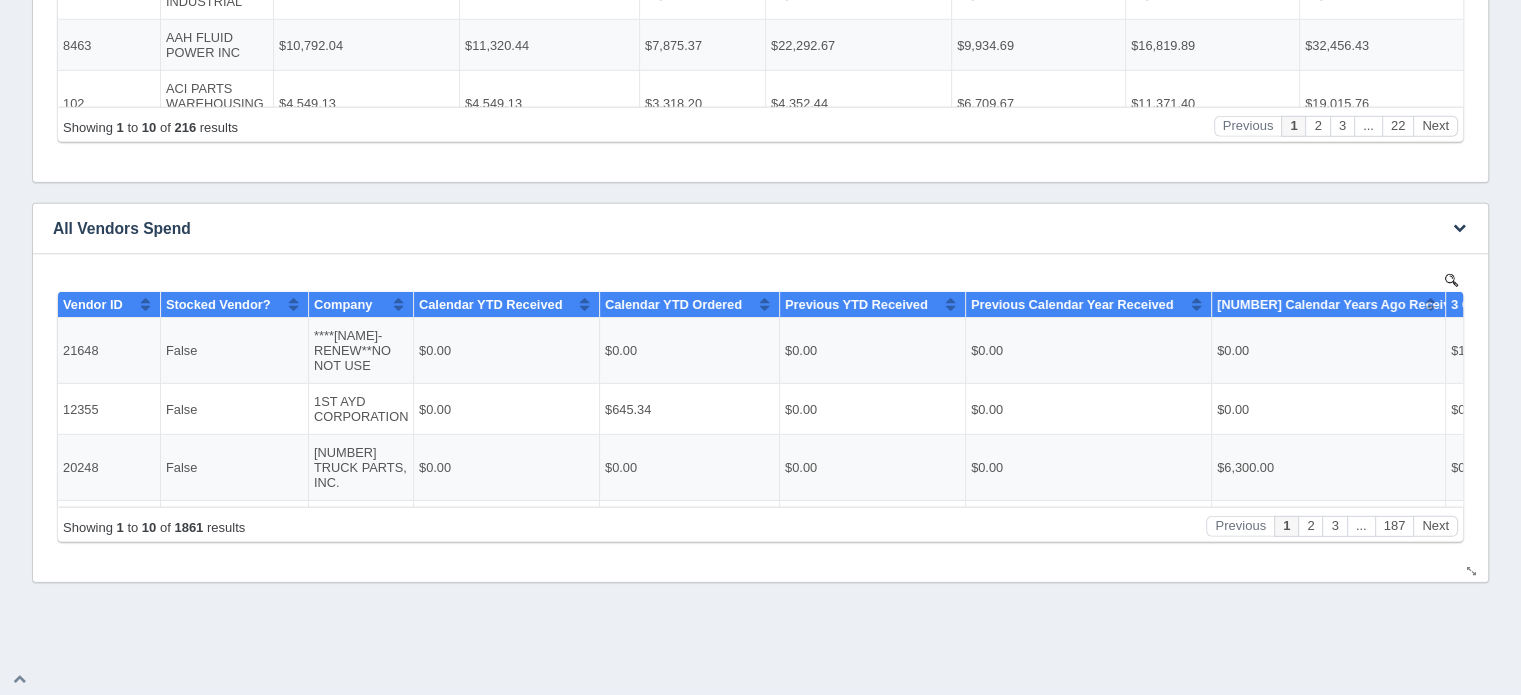 click at bounding box center (1451, 279) 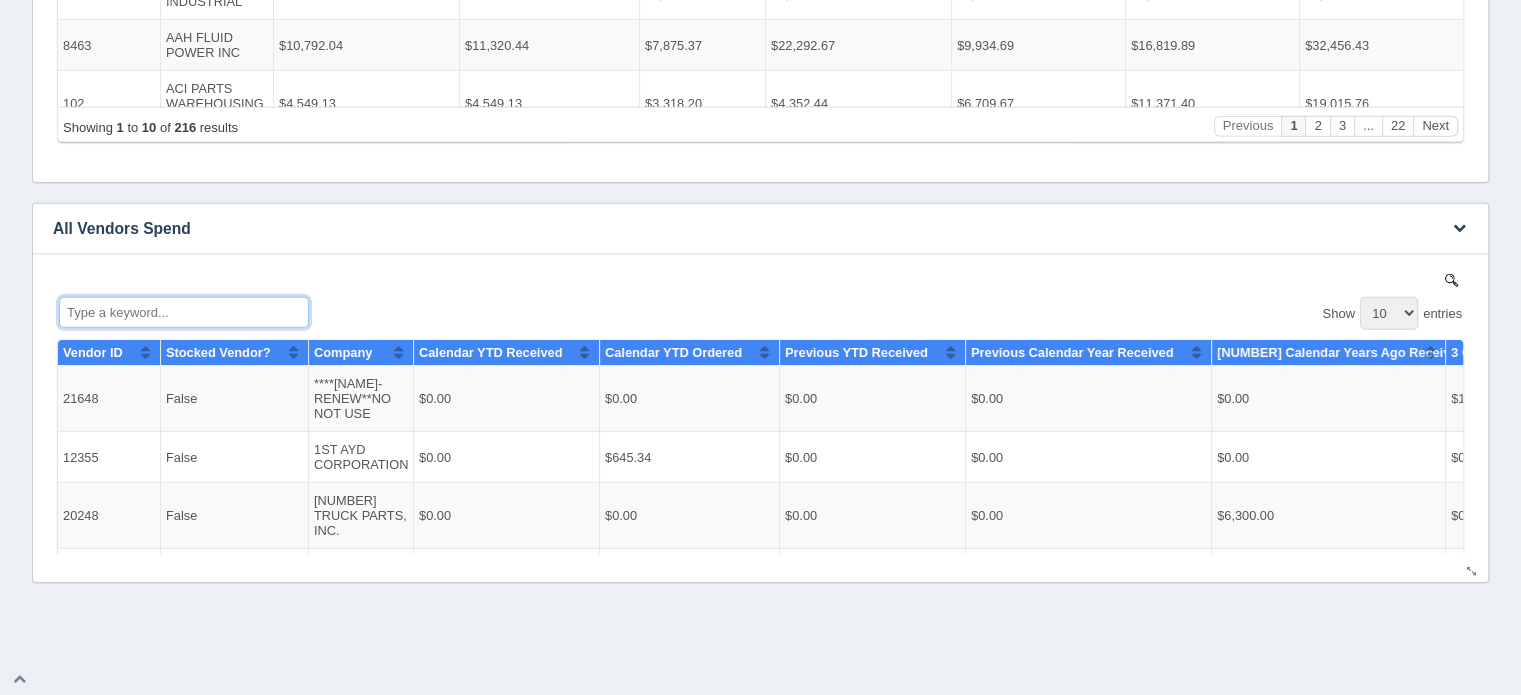 click at bounding box center [184, 311] 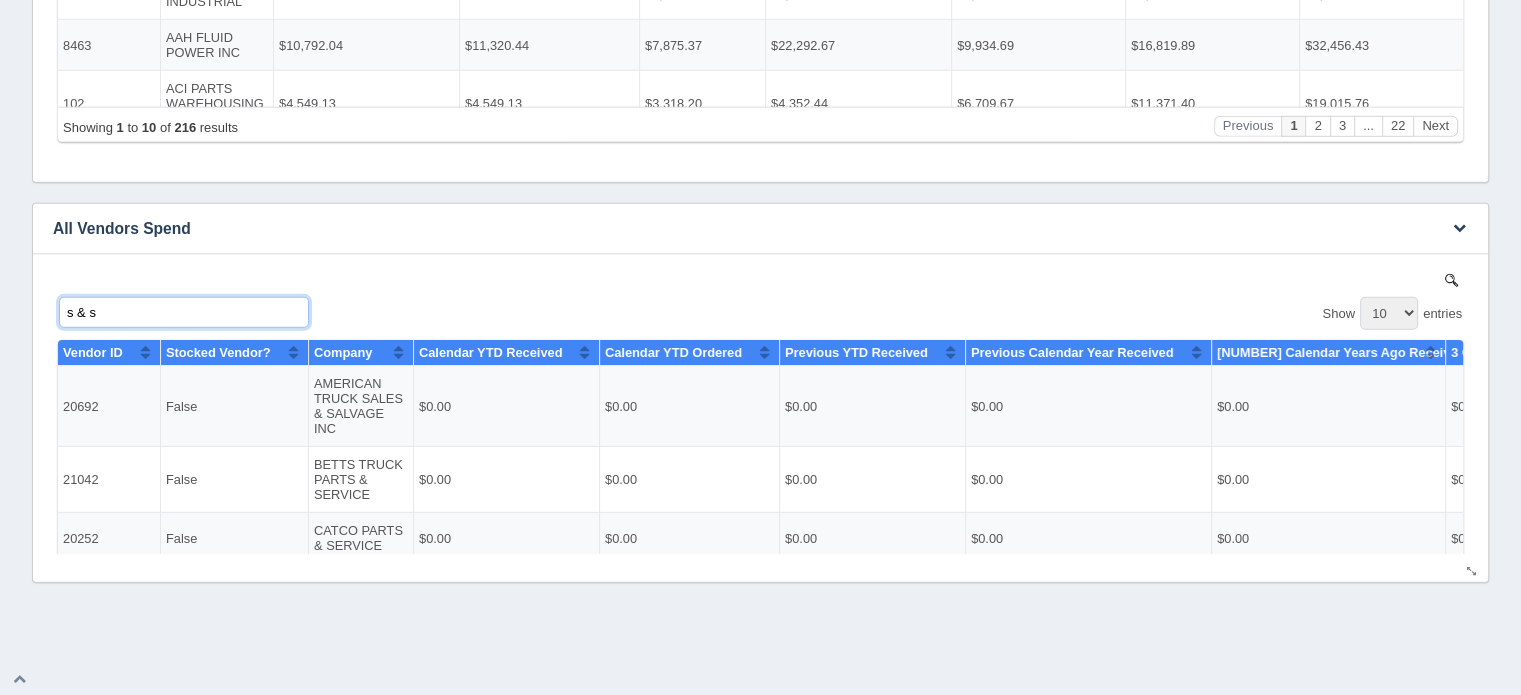 type on "s & s" 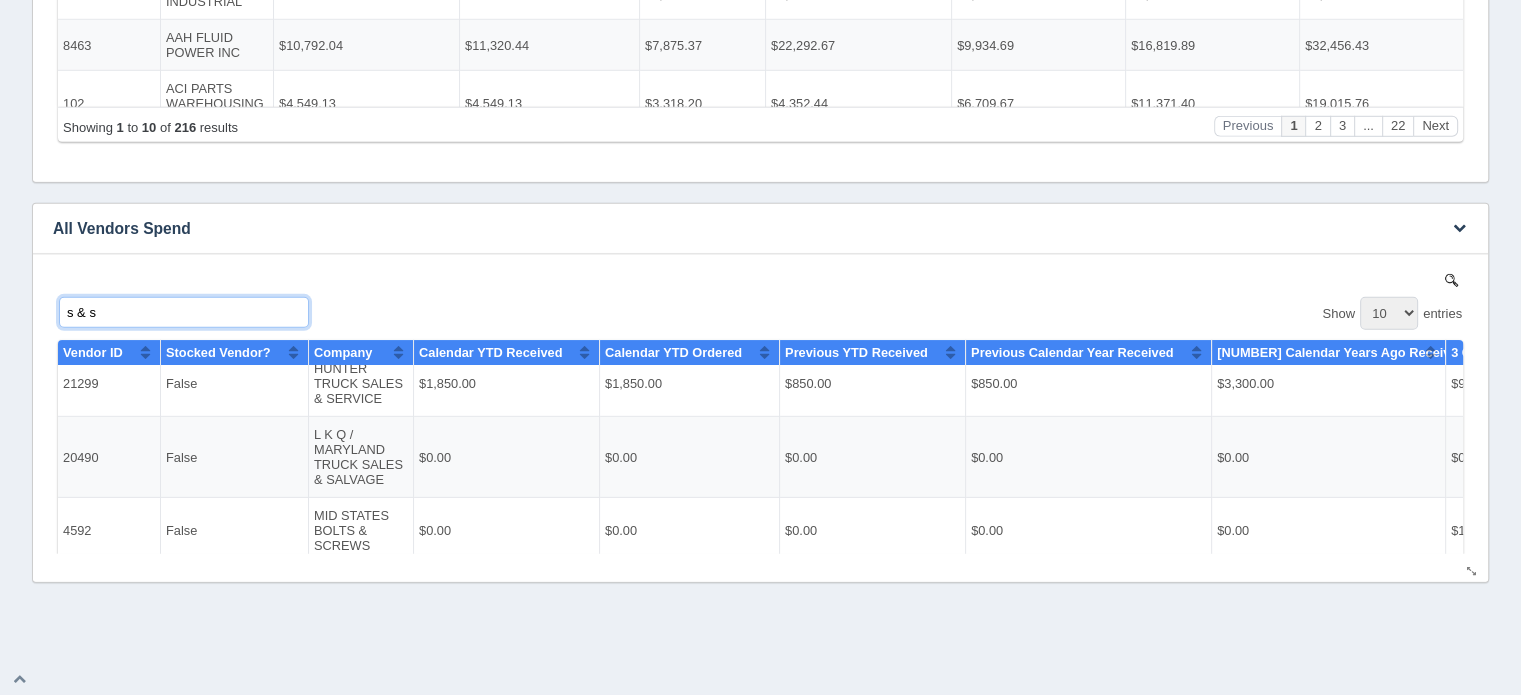 scroll, scrollTop: 449, scrollLeft: 0, axis: vertical 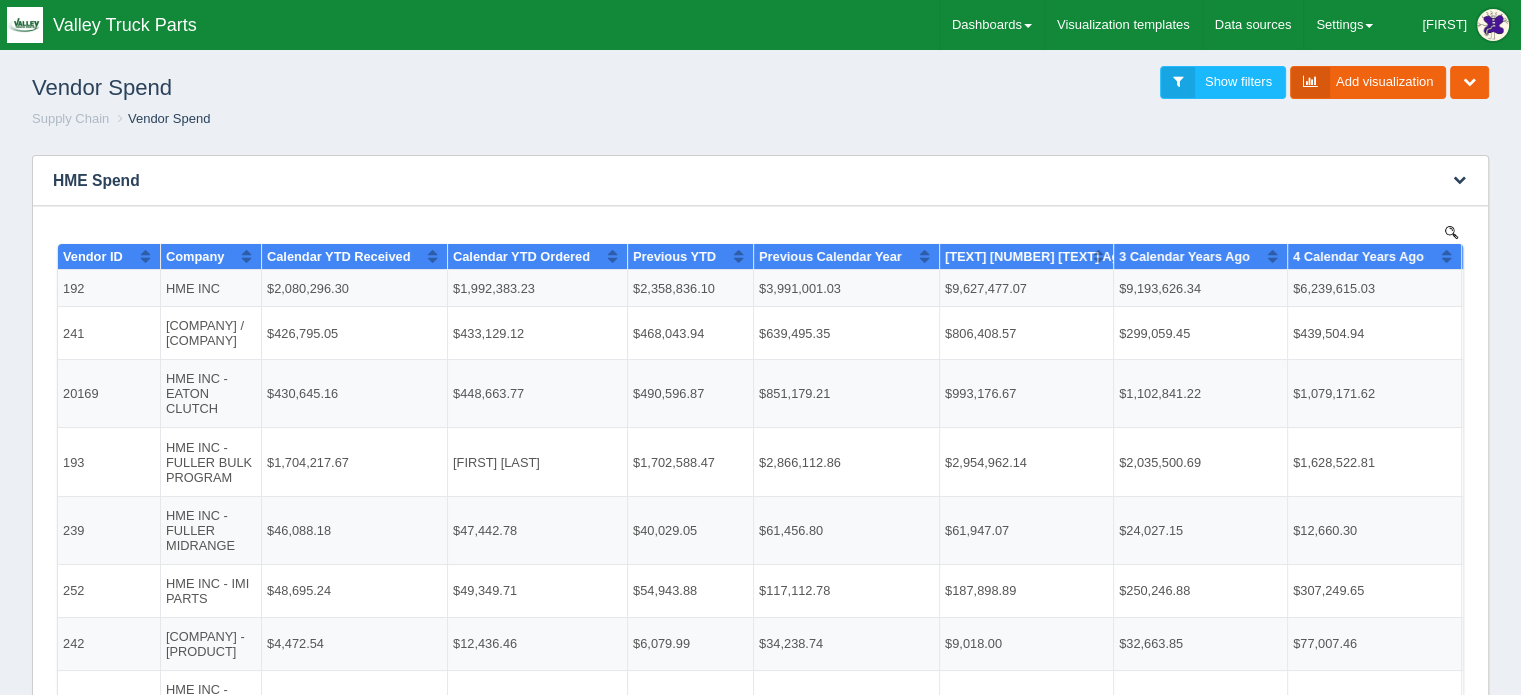 click on "HME Spend" at bounding box center [730, 181] 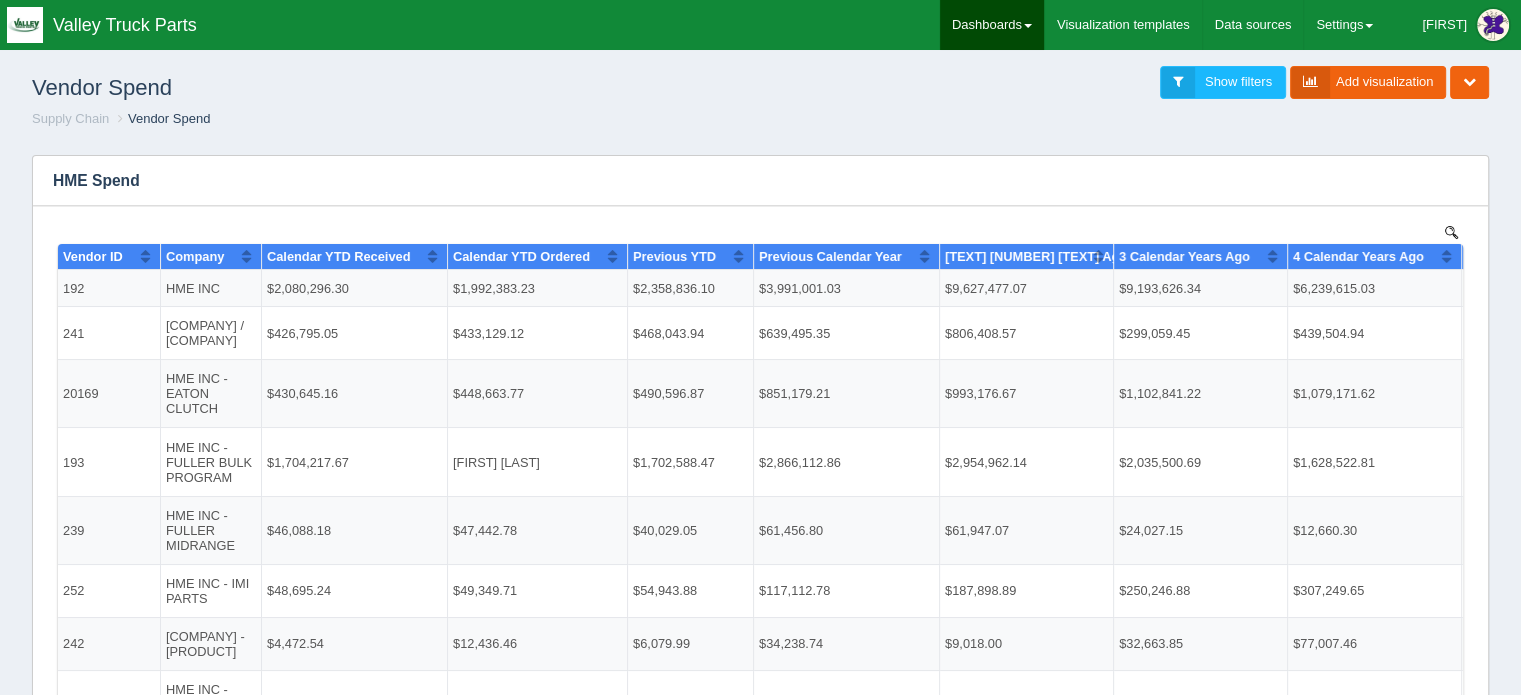 click on "Dashboards" at bounding box center [992, 25] 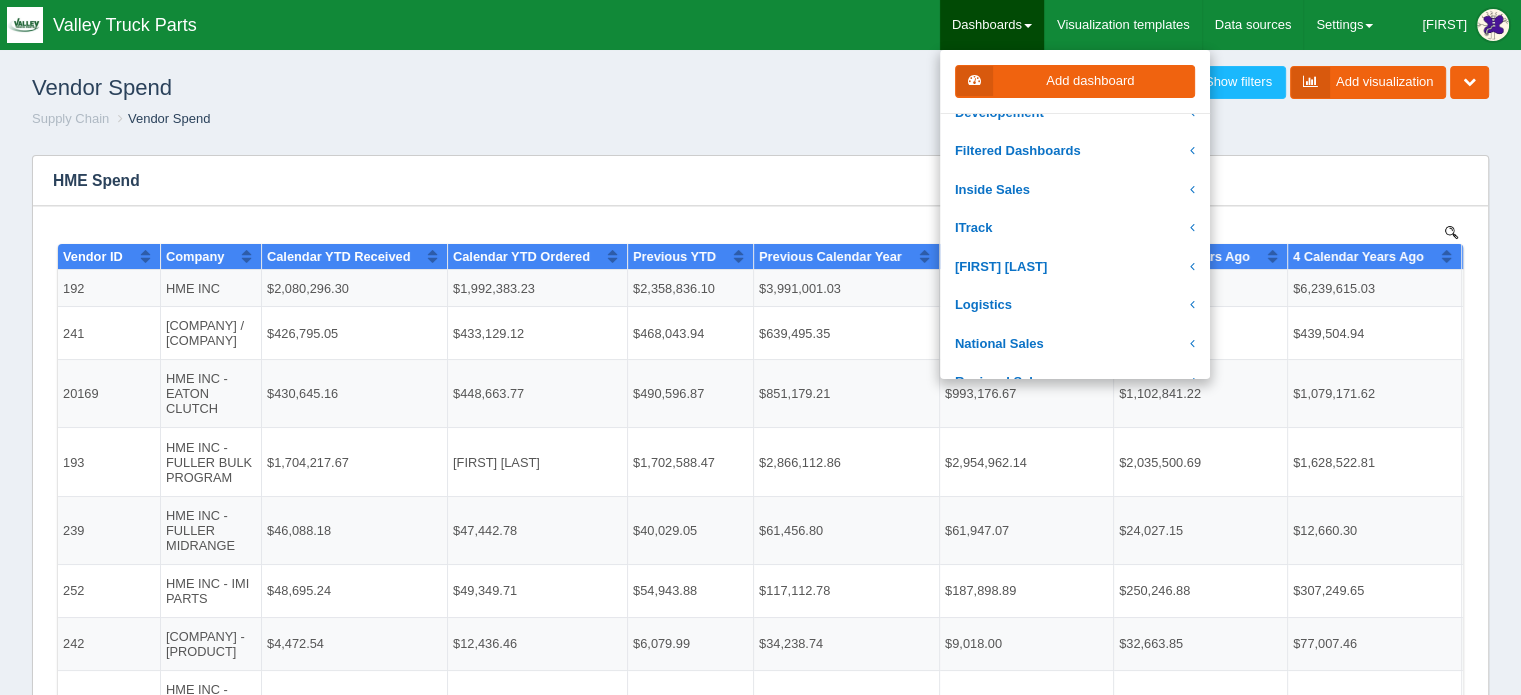 scroll, scrollTop: 300, scrollLeft: 0, axis: vertical 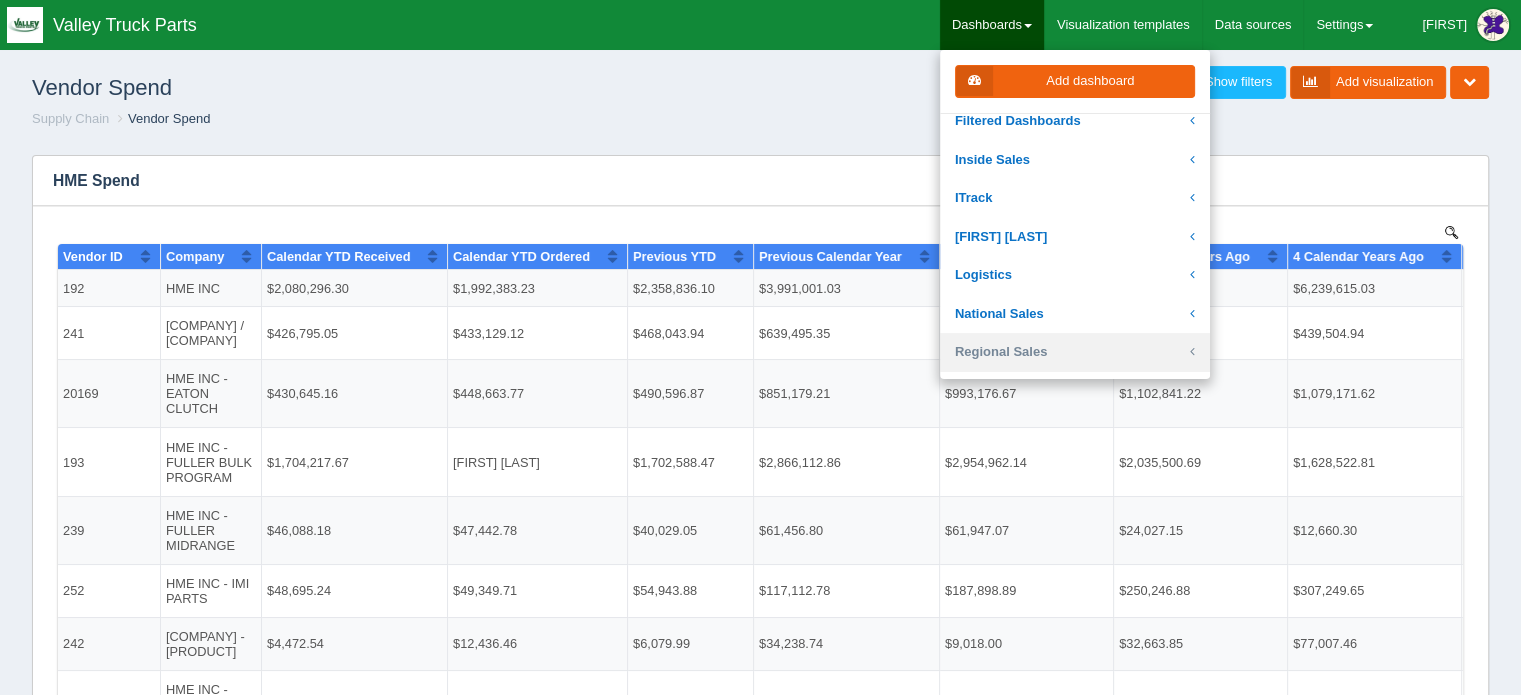 click on "Regional Sales" at bounding box center (1075, 352) 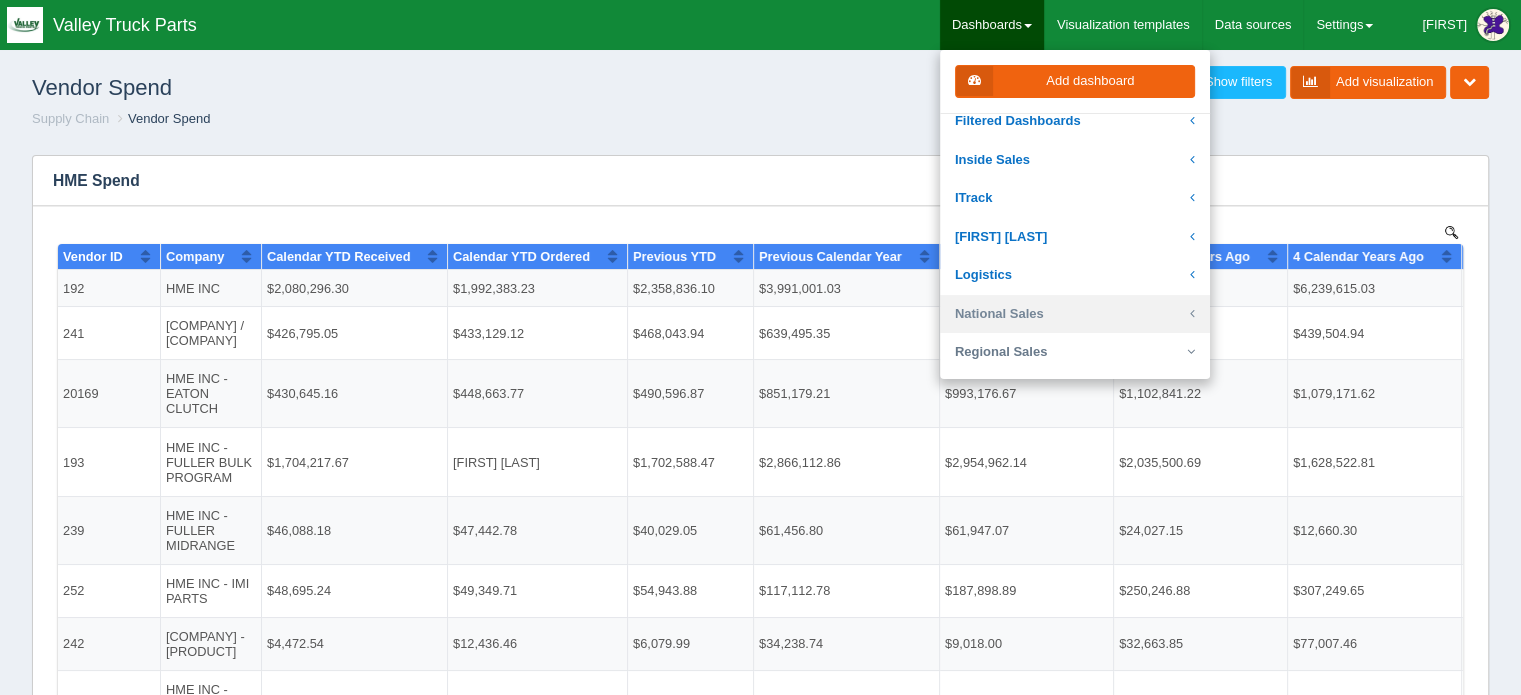 scroll, scrollTop: 400, scrollLeft: 0, axis: vertical 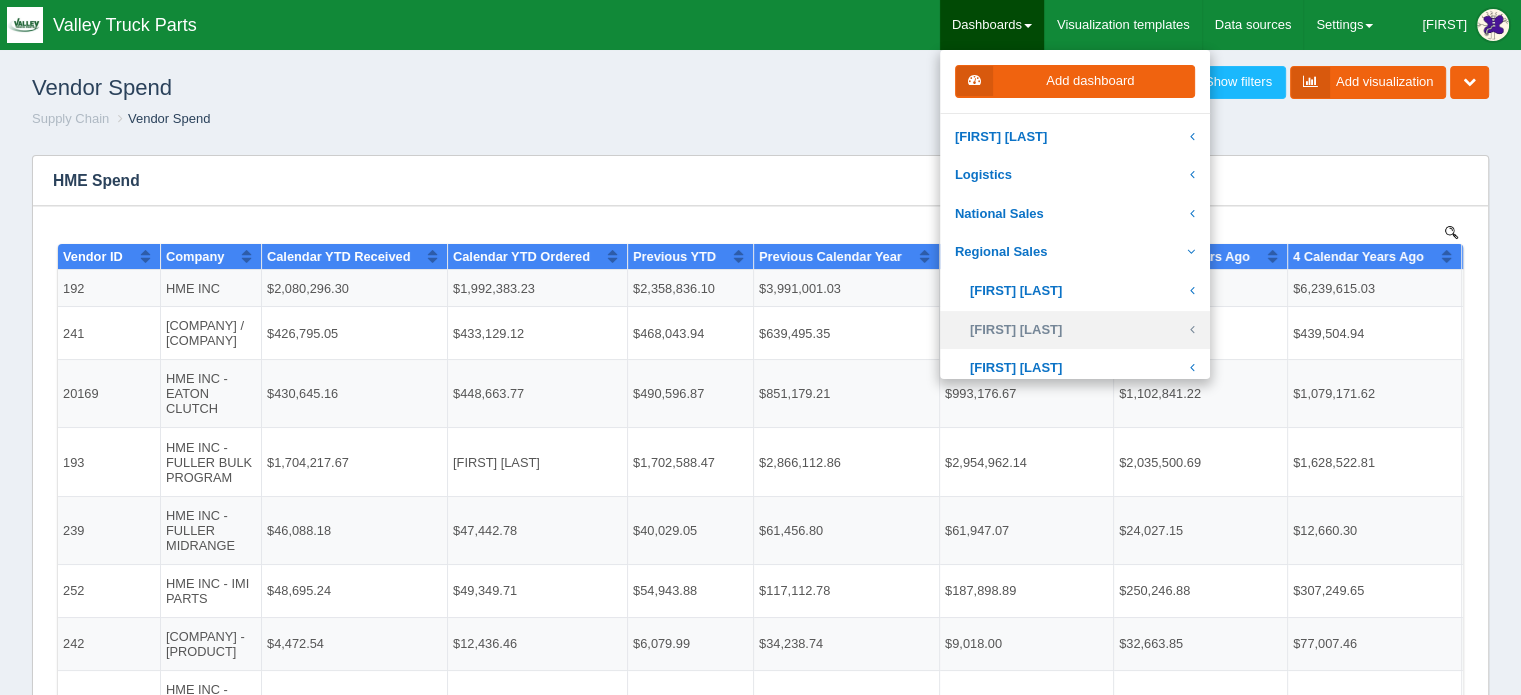 click on "Chase Kornelis" at bounding box center [1075, 330] 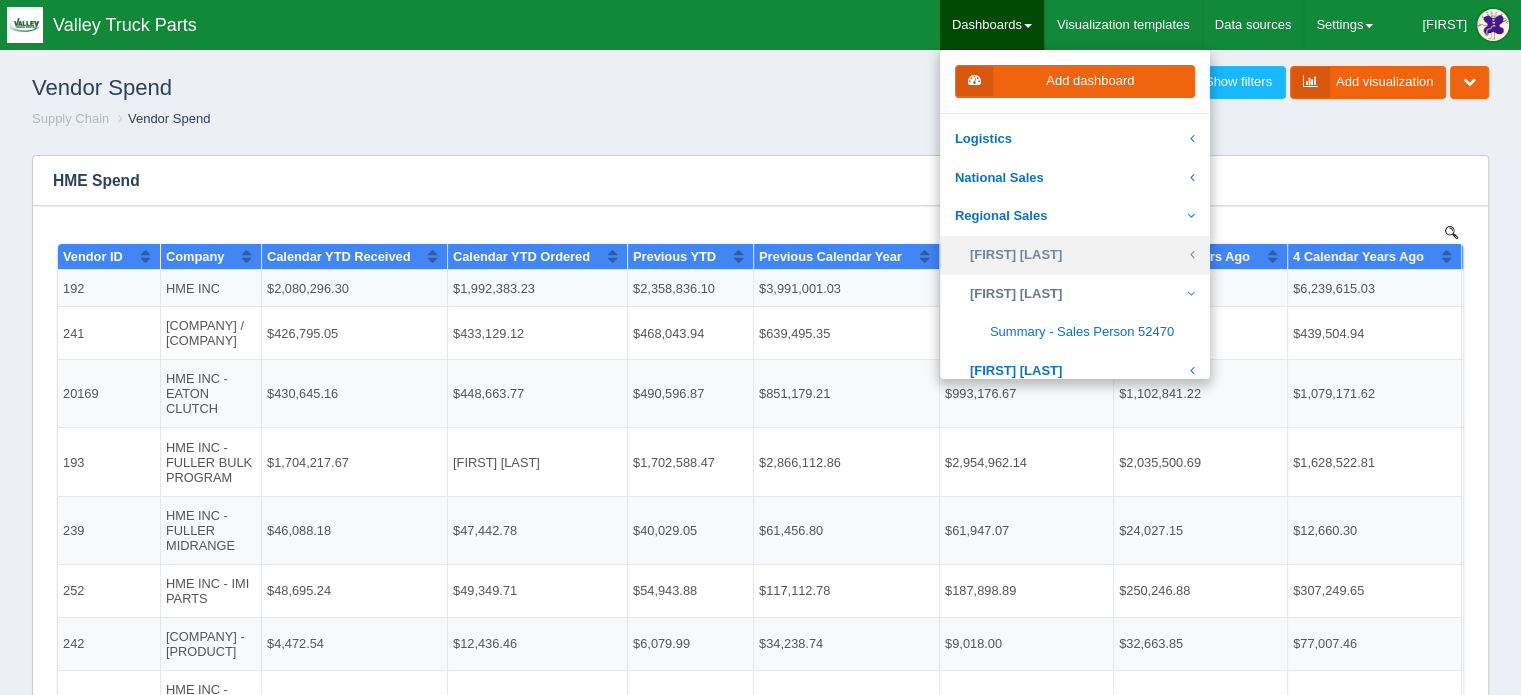 scroll, scrollTop: 500, scrollLeft: 0, axis: vertical 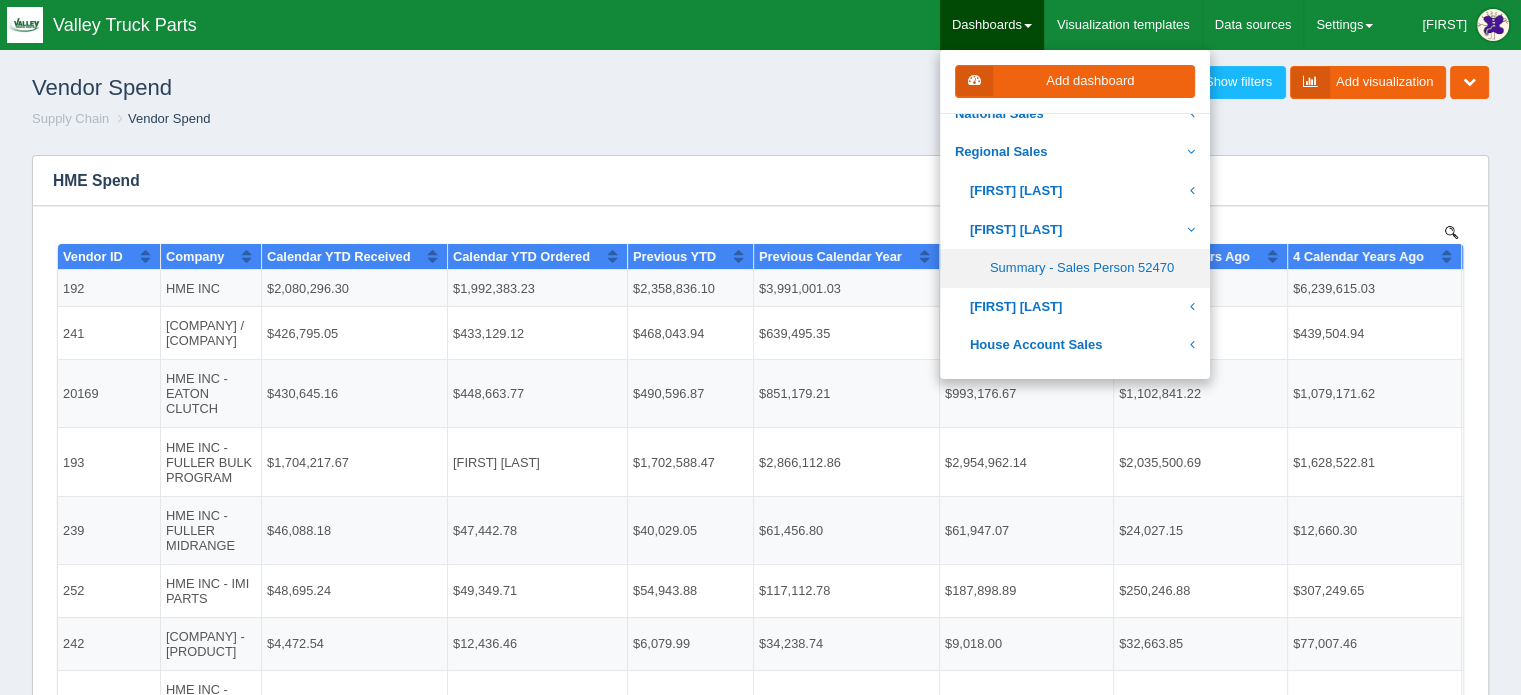 click on "Summary - Sales Person 52470" at bounding box center (1075, 268) 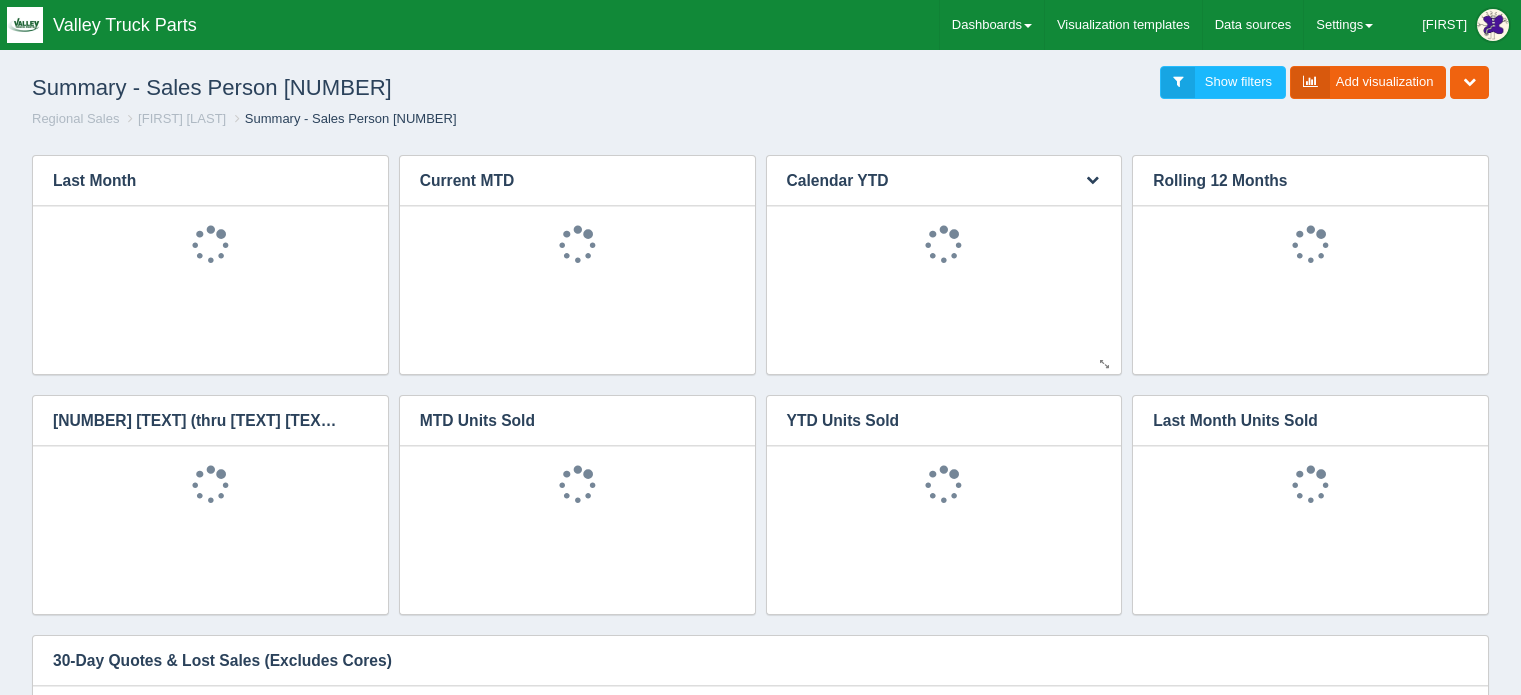scroll, scrollTop: 0, scrollLeft: 0, axis: both 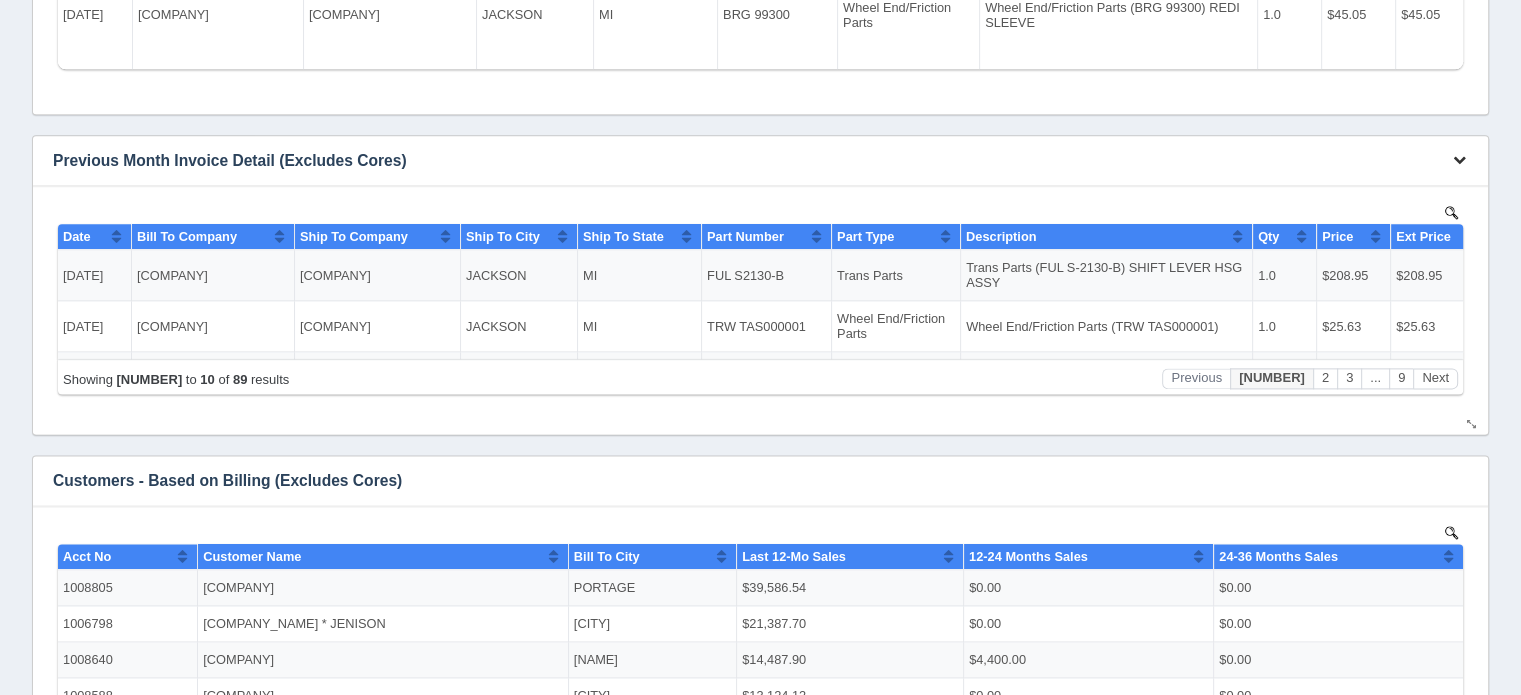 click at bounding box center [1459, 159] 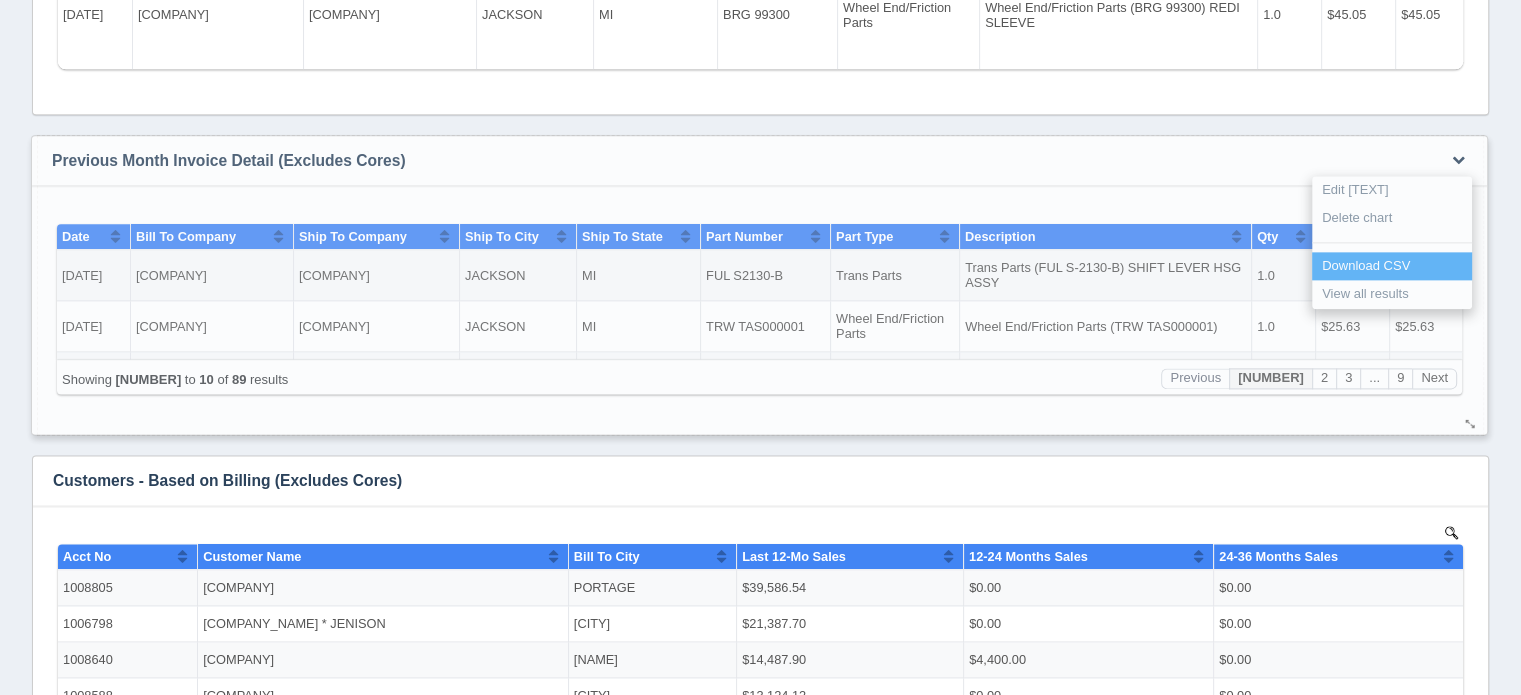 click on "Download CSV" at bounding box center [1392, 266] 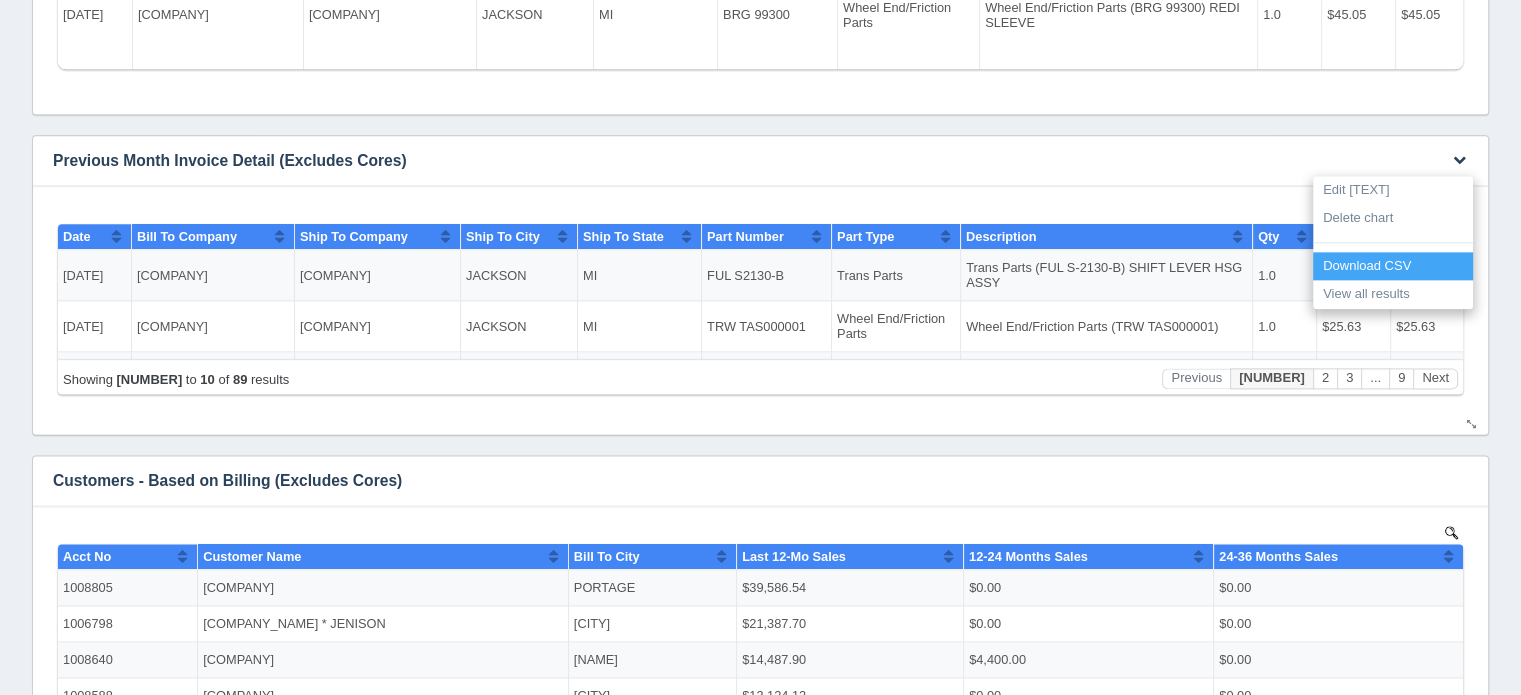 click on "Download CSV" at bounding box center (1393, 266) 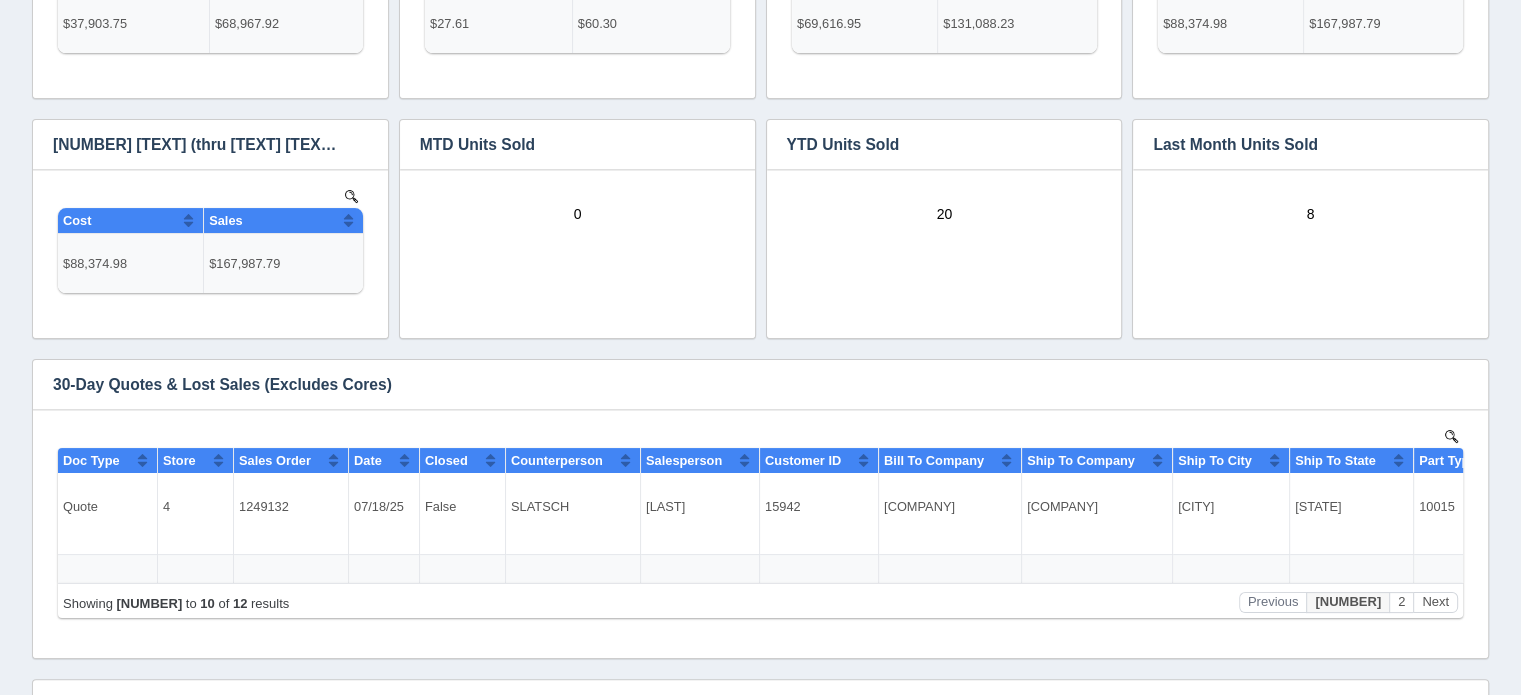 scroll, scrollTop: 0, scrollLeft: 0, axis: both 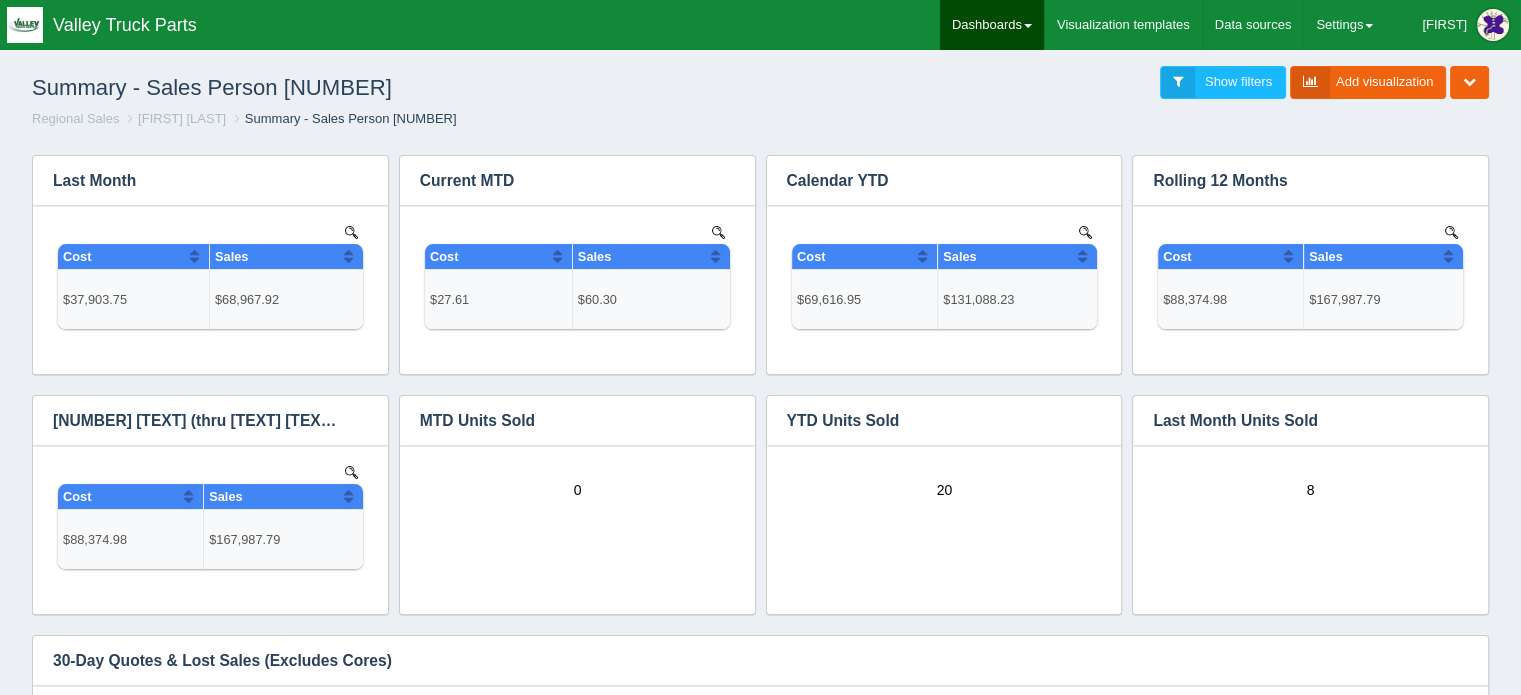 click on "Dashboards" at bounding box center [992, 25] 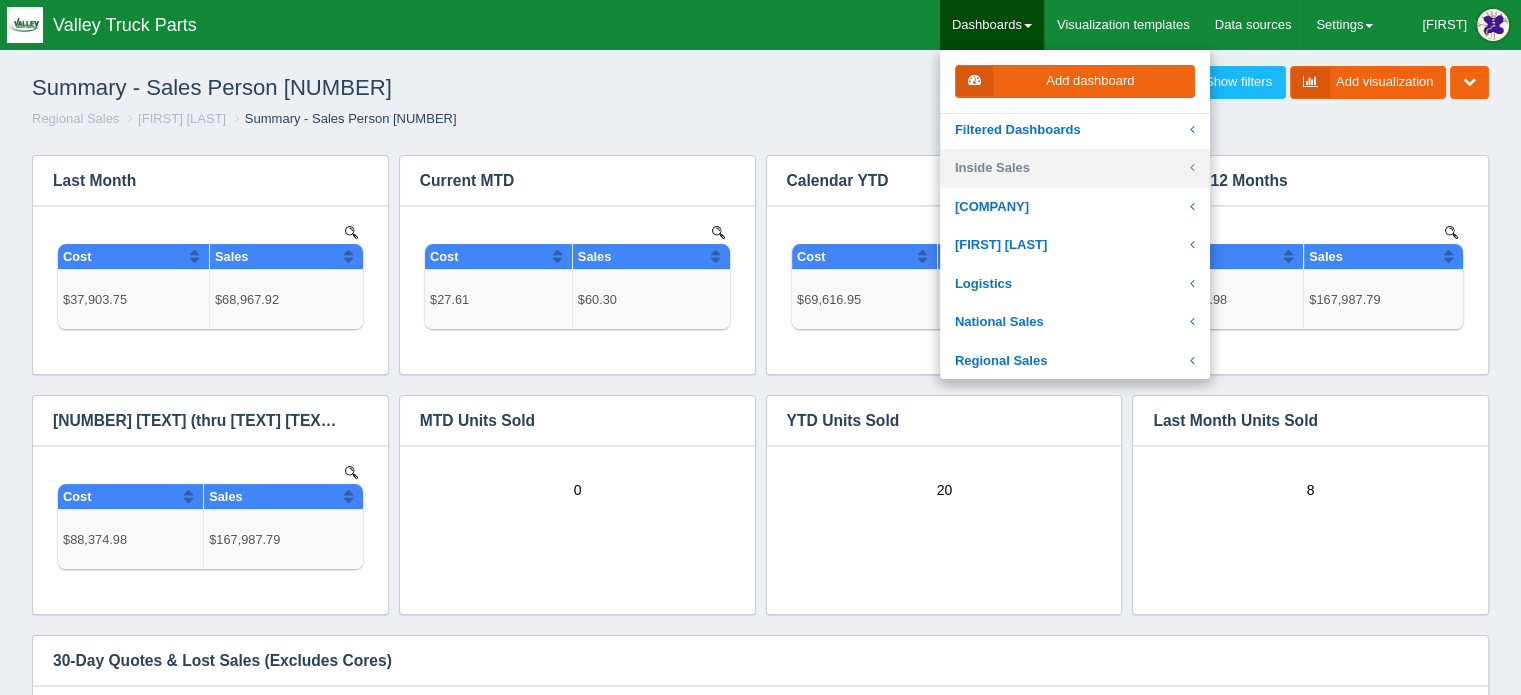 scroll, scrollTop: 300, scrollLeft: 0, axis: vertical 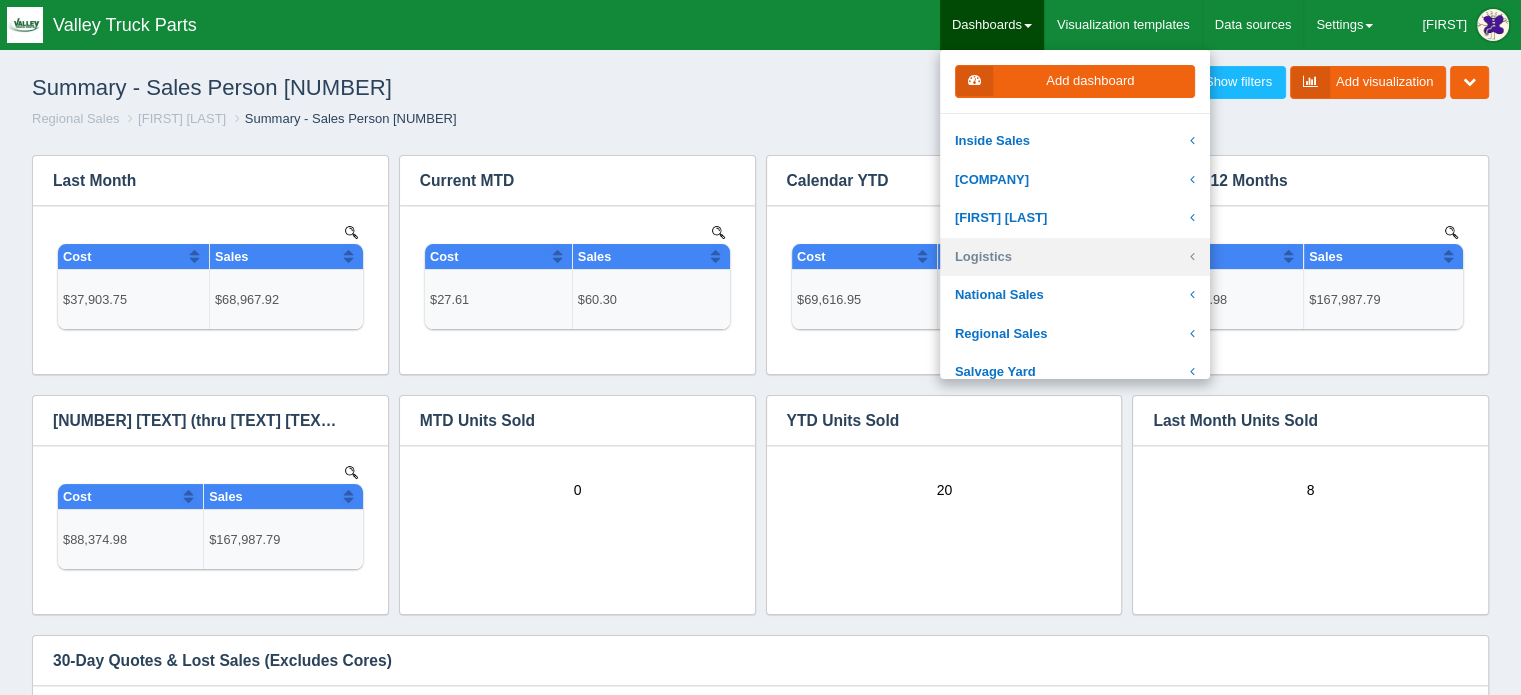 click on "Logistics" at bounding box center (1075, 257) 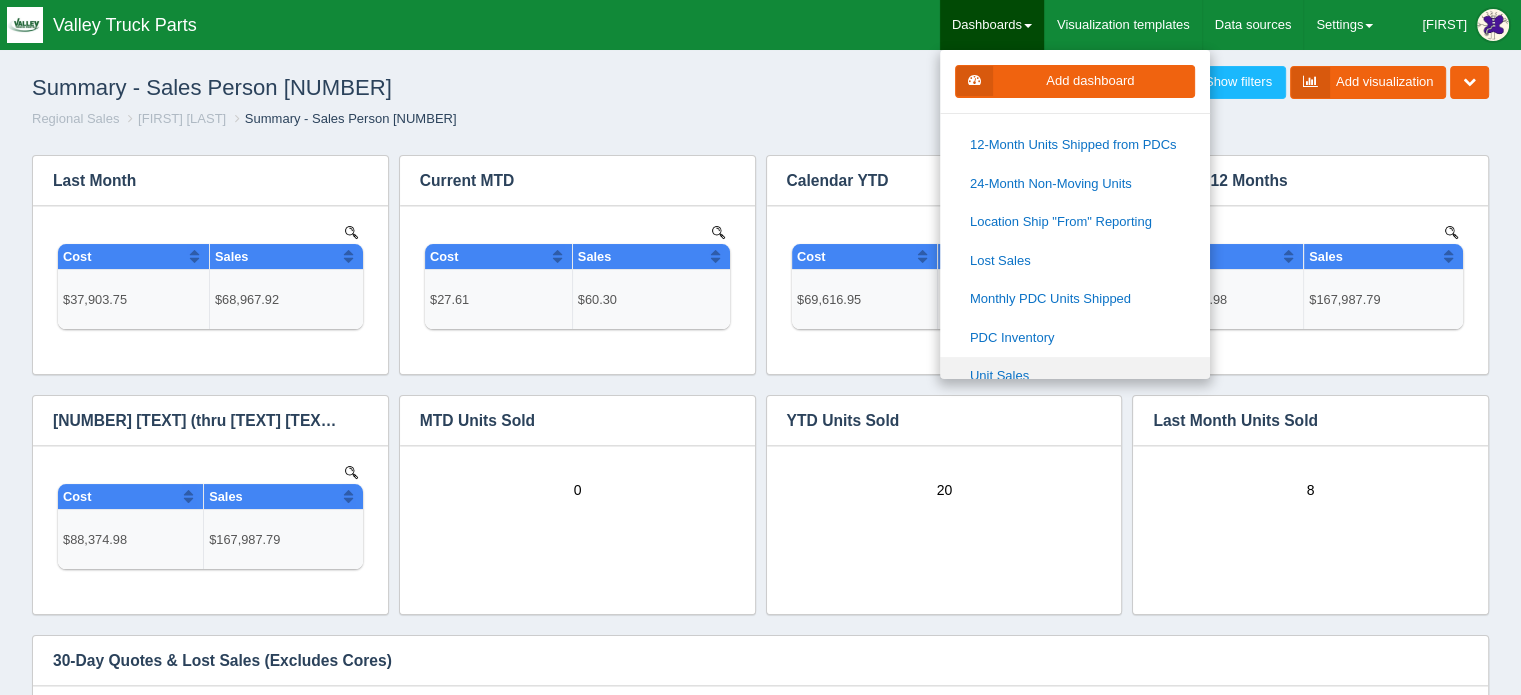 scroll, scrollTop: 400, scrollLeft: 0, axis: vertical 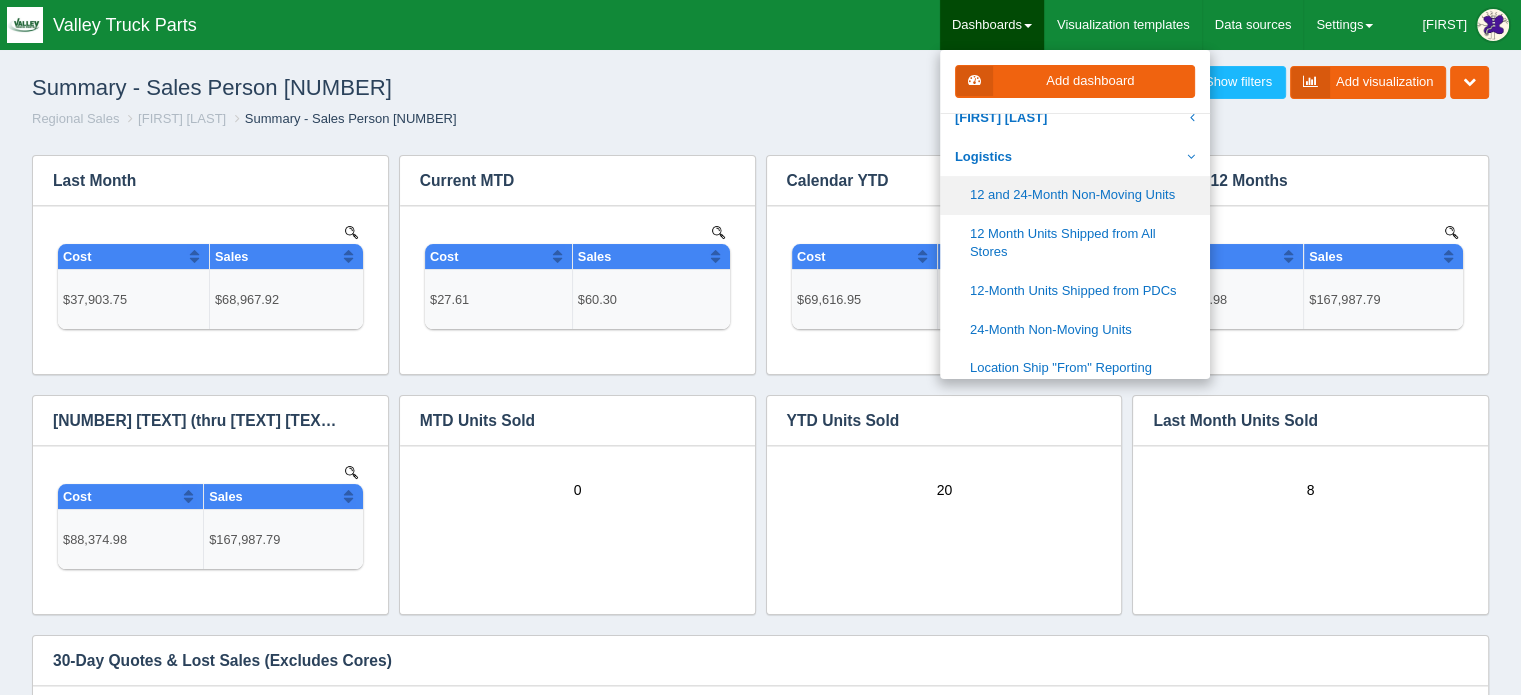 click on "12 and 24-Month Non-Moving Units" at bounding box center (1075, 195) 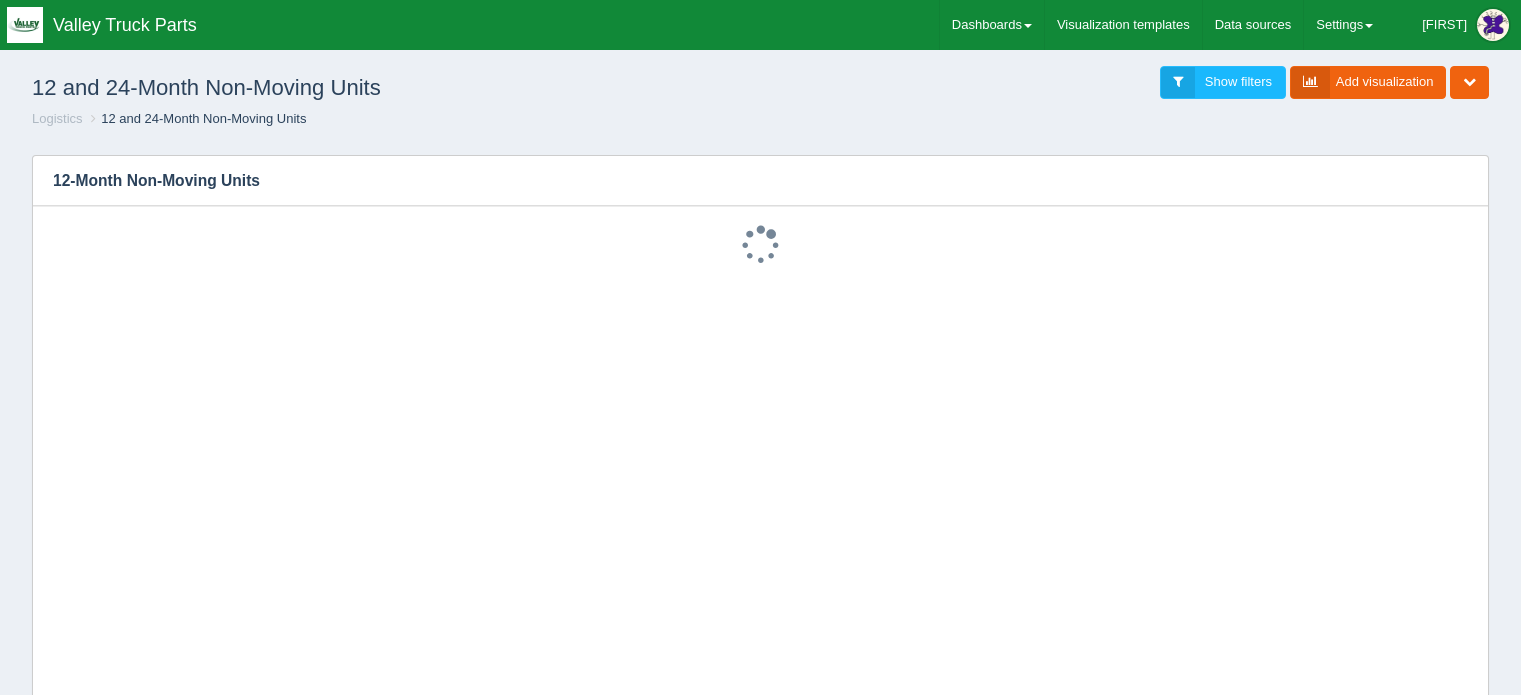 scroll, scrollTop: 0, scrollLeft: 0, axis: both 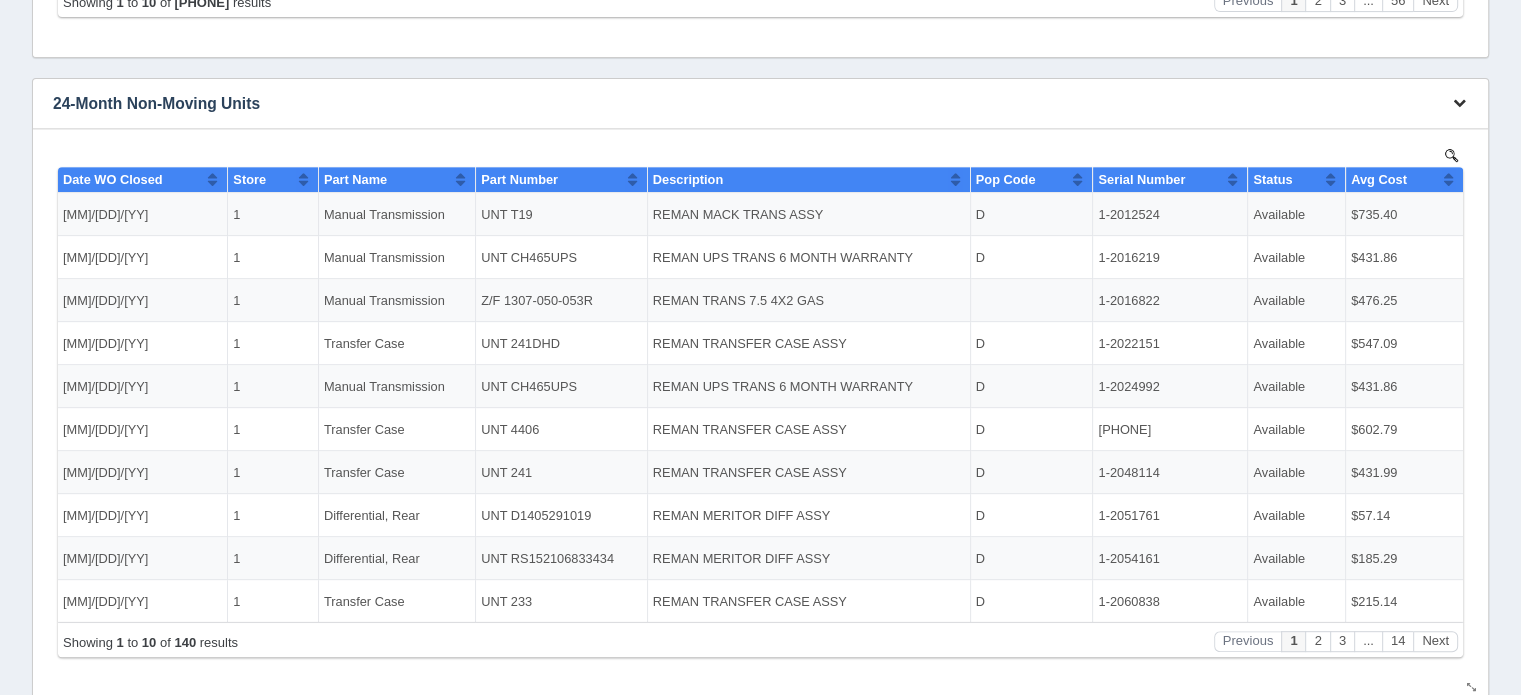 click at bounding box center (1459, 102) 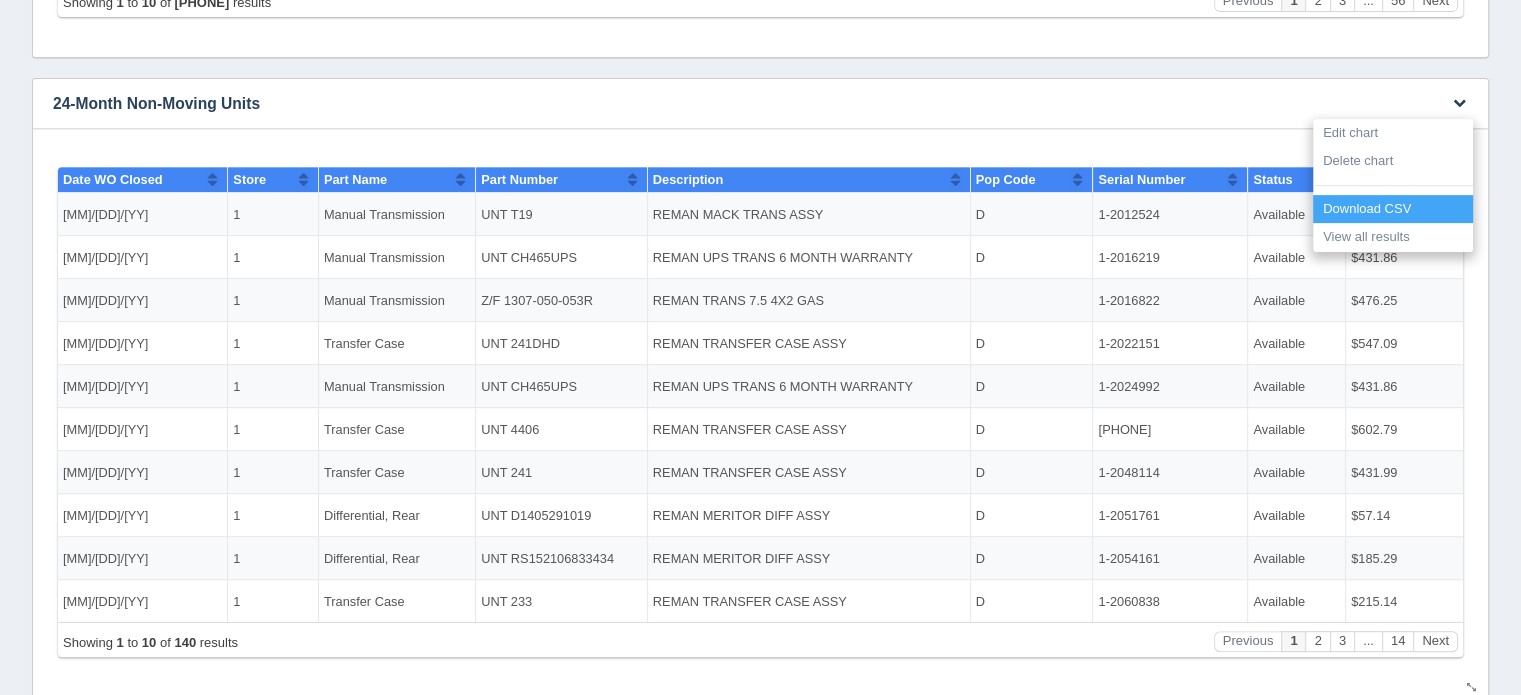 click on "Download CSV" at bounding box center [1393, 209] 